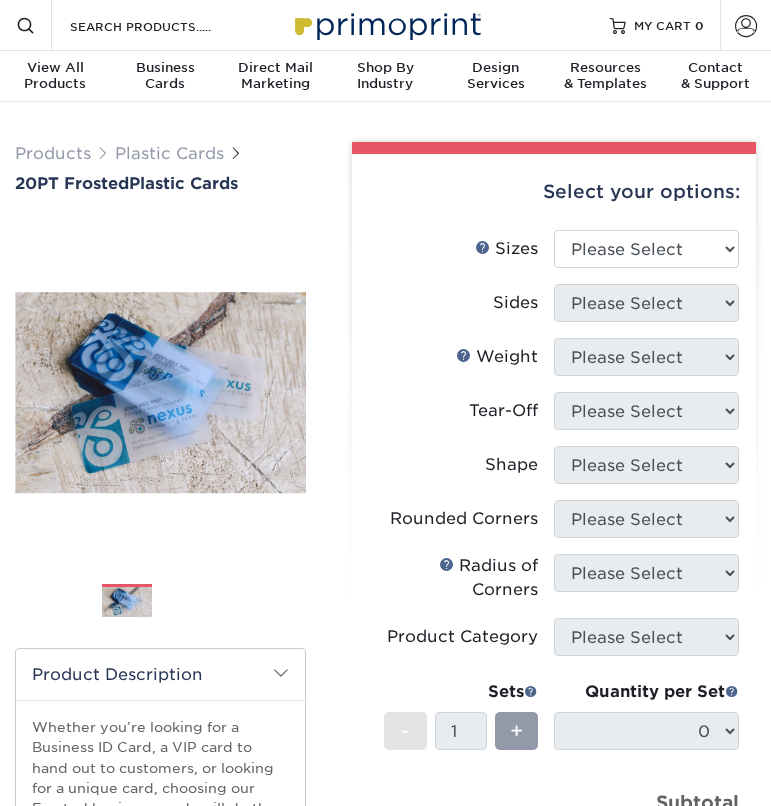 scroll, scrollTop: 0, scrollLeft: 0, axis: both 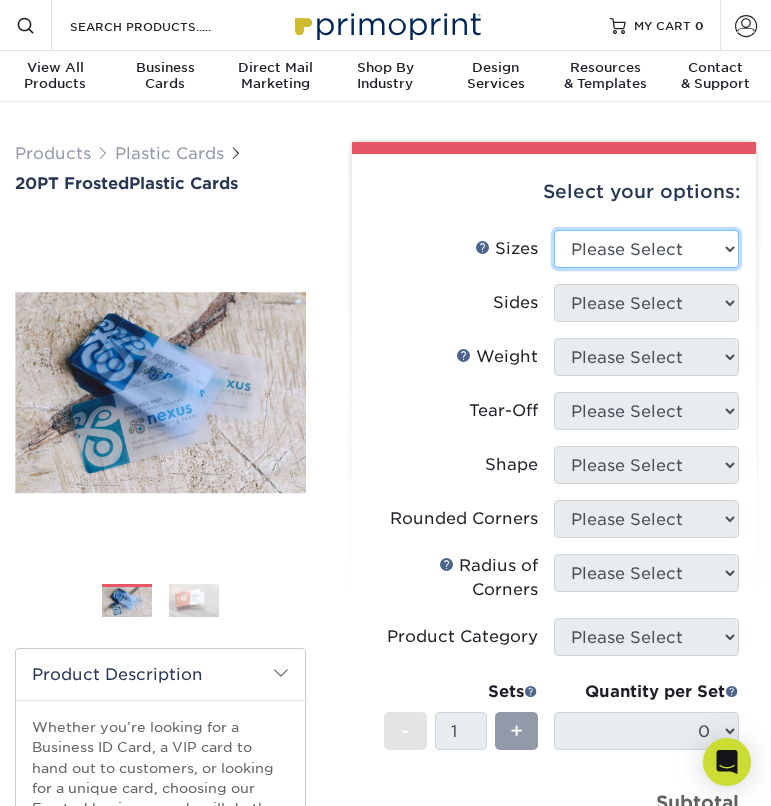 select on "2.00x3.50" 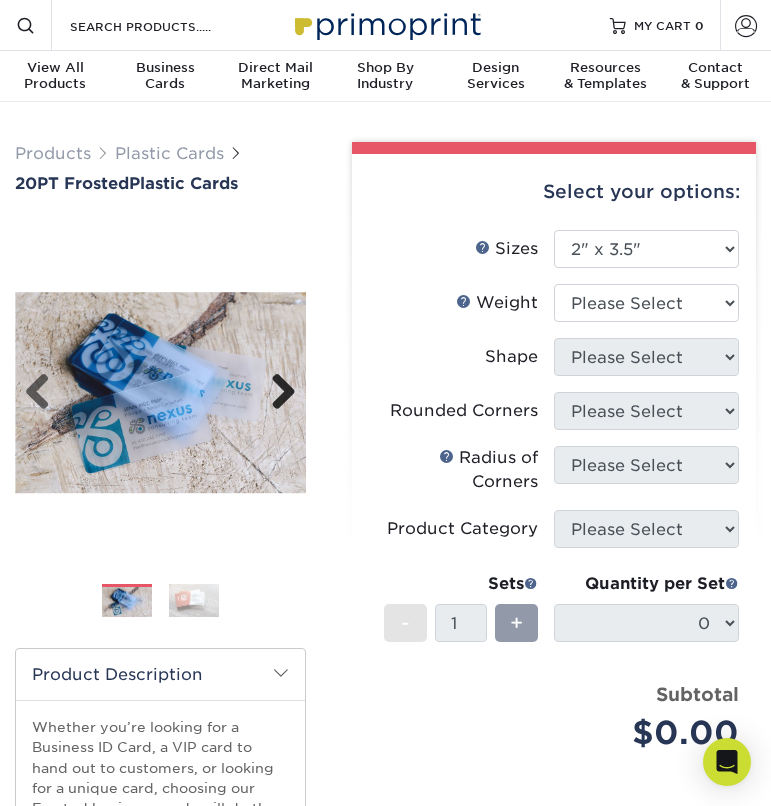 click on "Next" at bounding box center [276, 393] 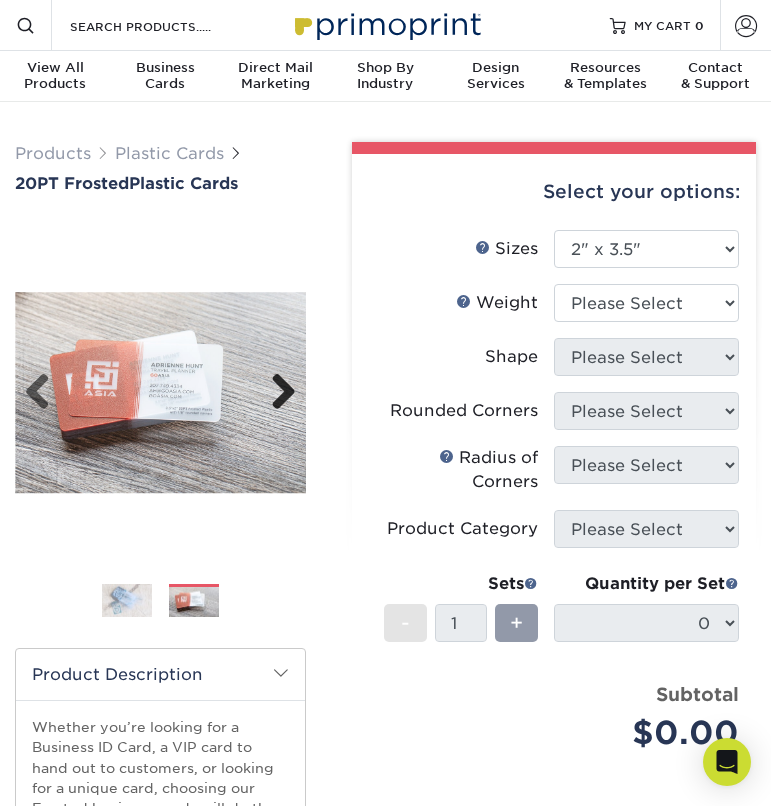 click on "Next" at bounding box center [276, 393] 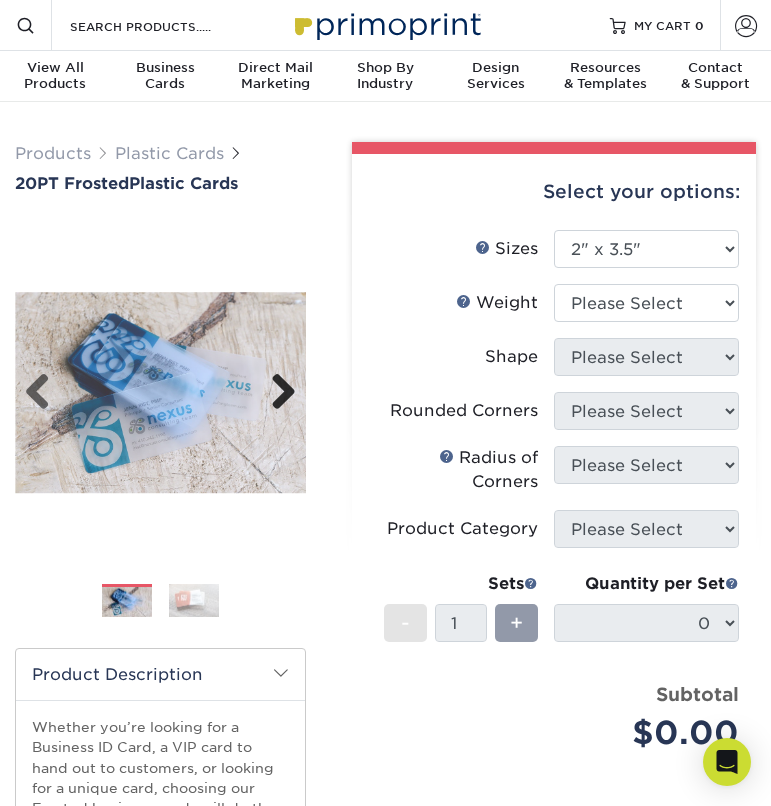 click on "Next" at bounding box center (276, 393) 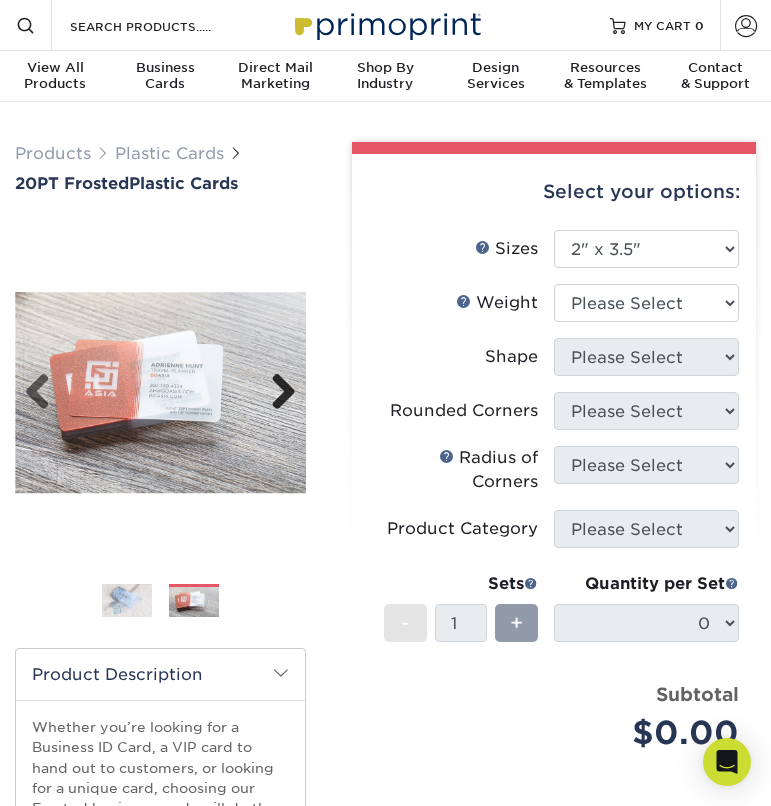 click on "Next" at bounding box center [276, 393] 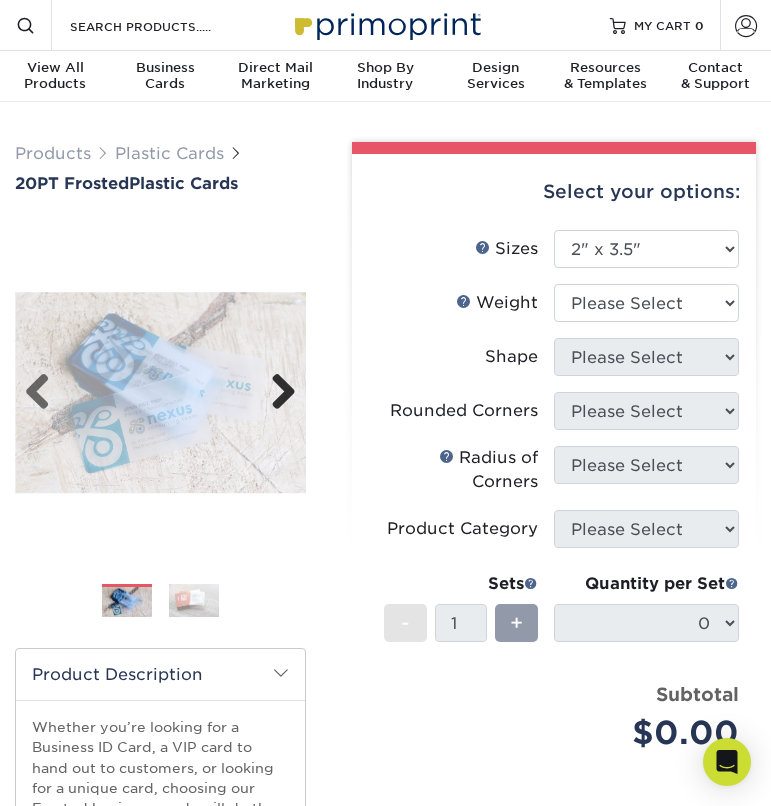 click on "Next" at bounding box center [276, 393] 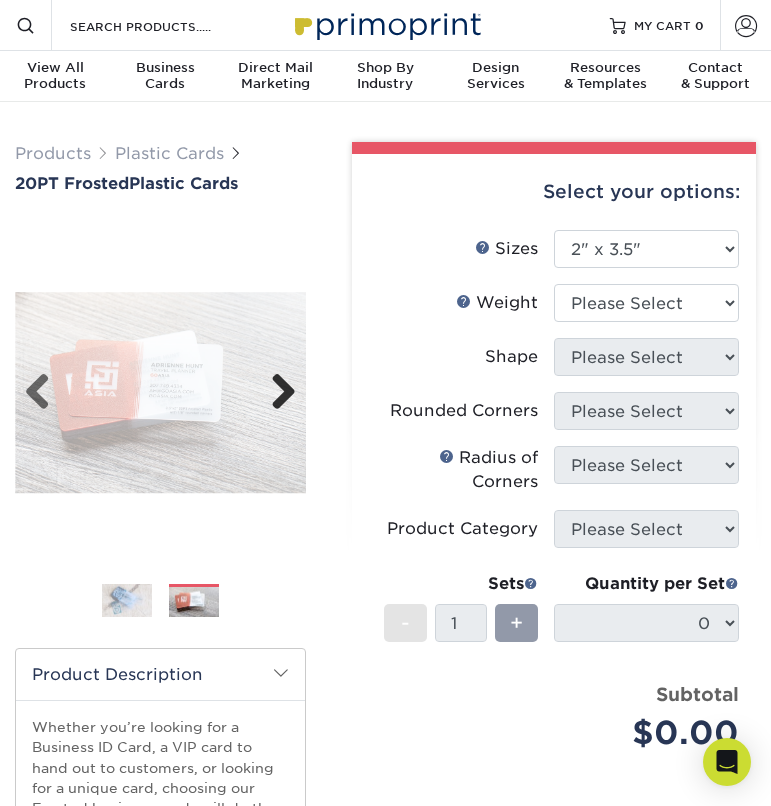 click on "Next" at bounding box center (276, 393) 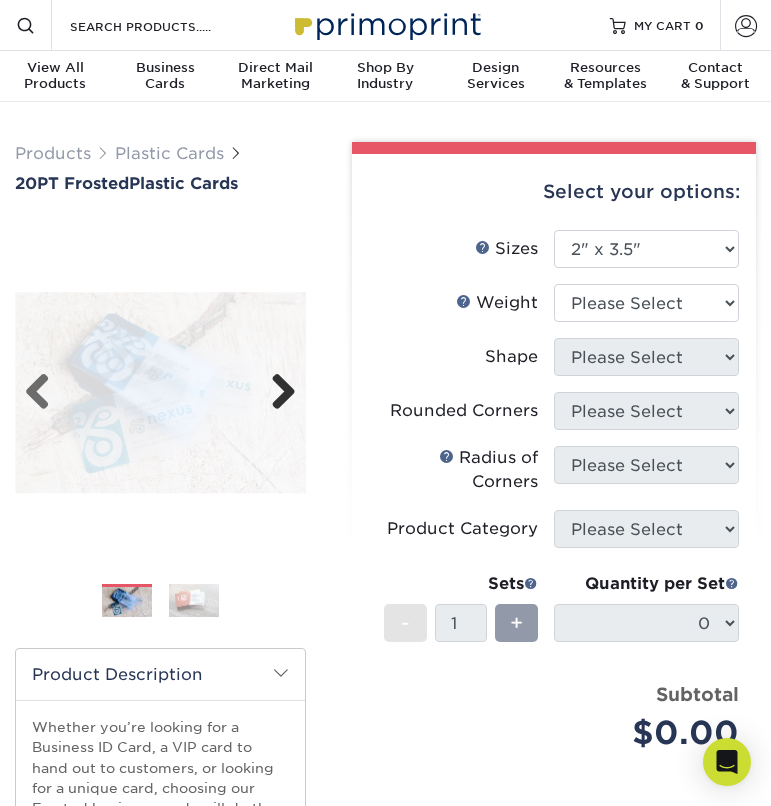click on "Next" at bounding box center [276, 393] 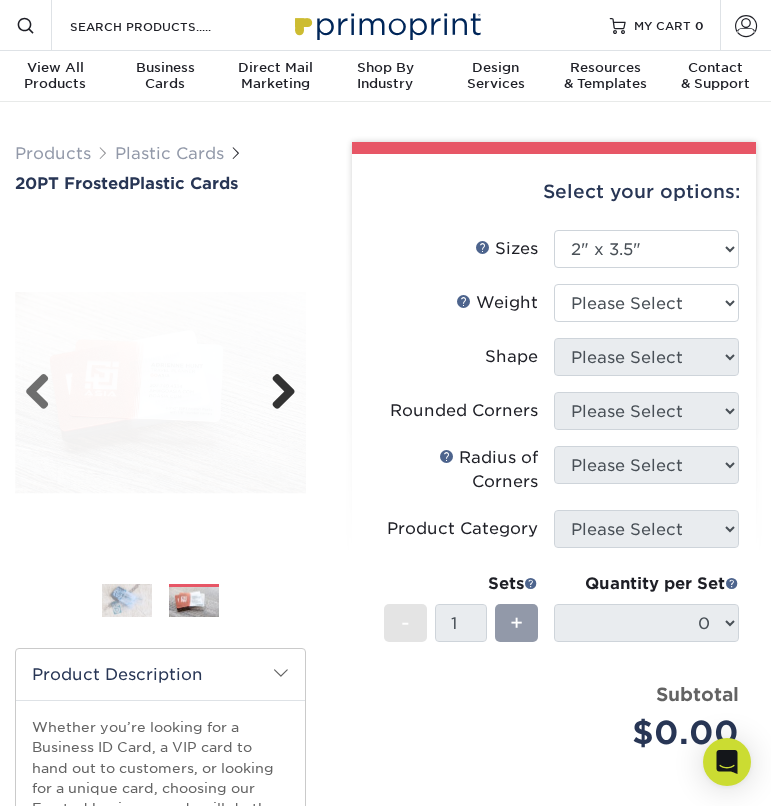 click on "Next" at bounding box center (276, 393) 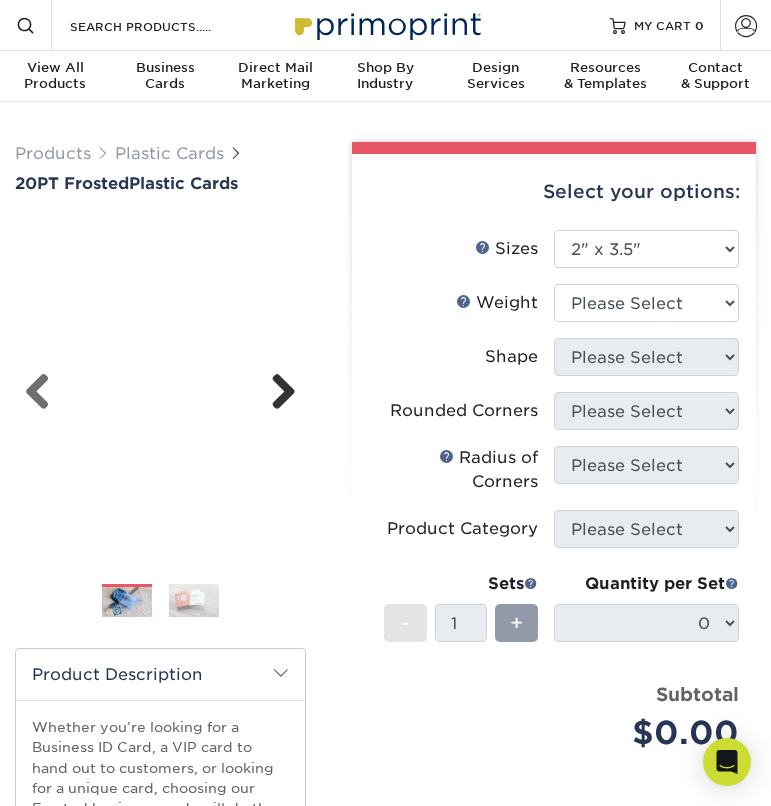 click on "Next" at bounding box center (276, 393) 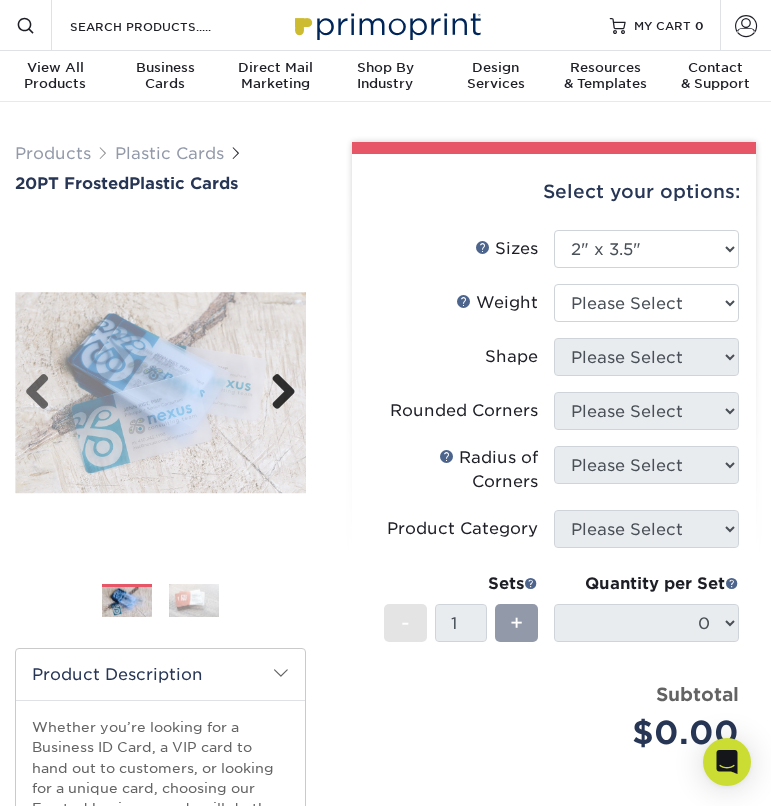 click on "Next" at bounding box center (276, 393) 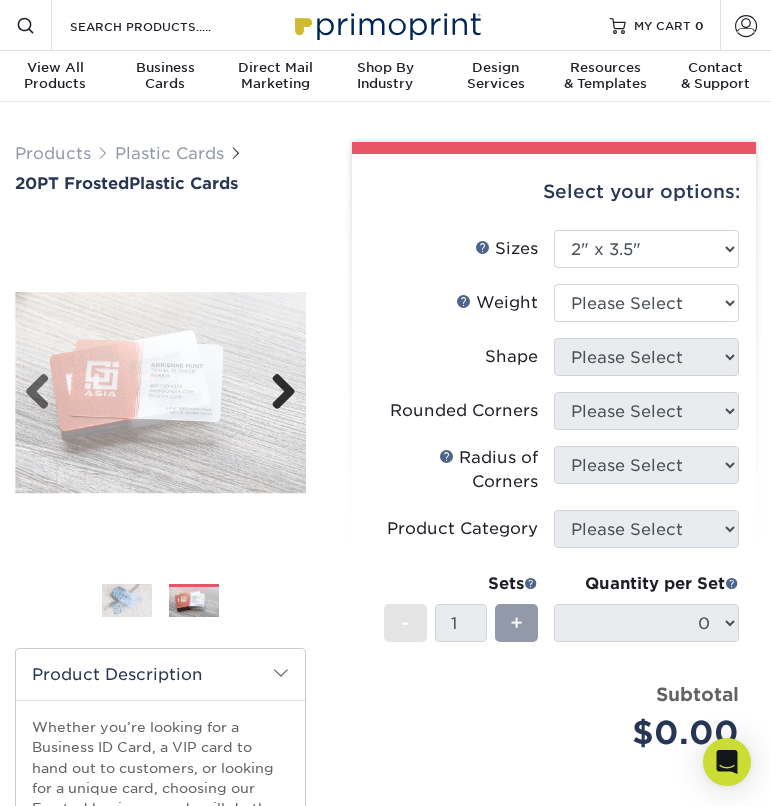 click on "Next" at bounding box center (276, 393) 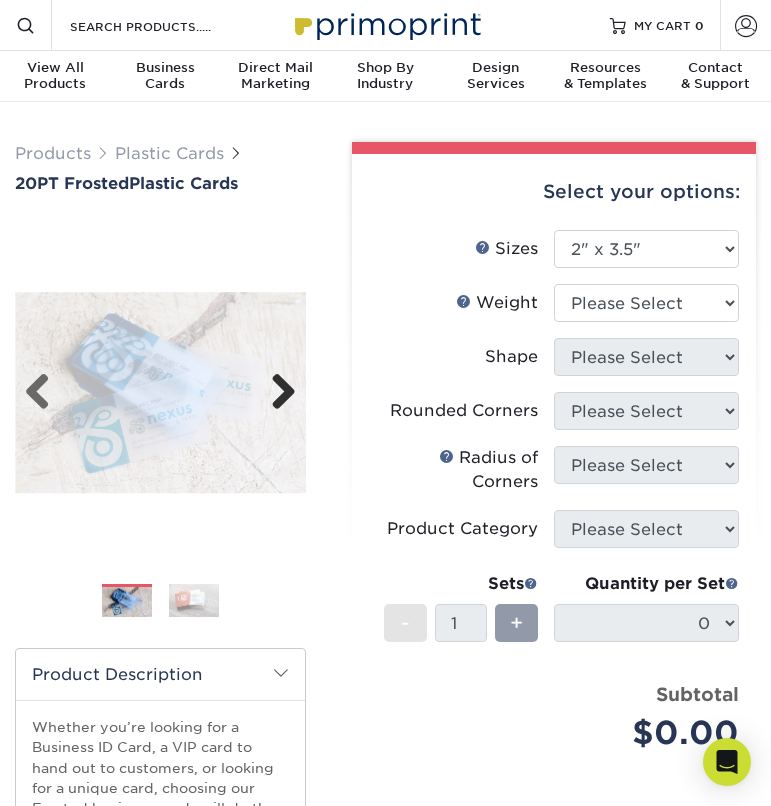 click on "Next" at bounding box center [276, 393] 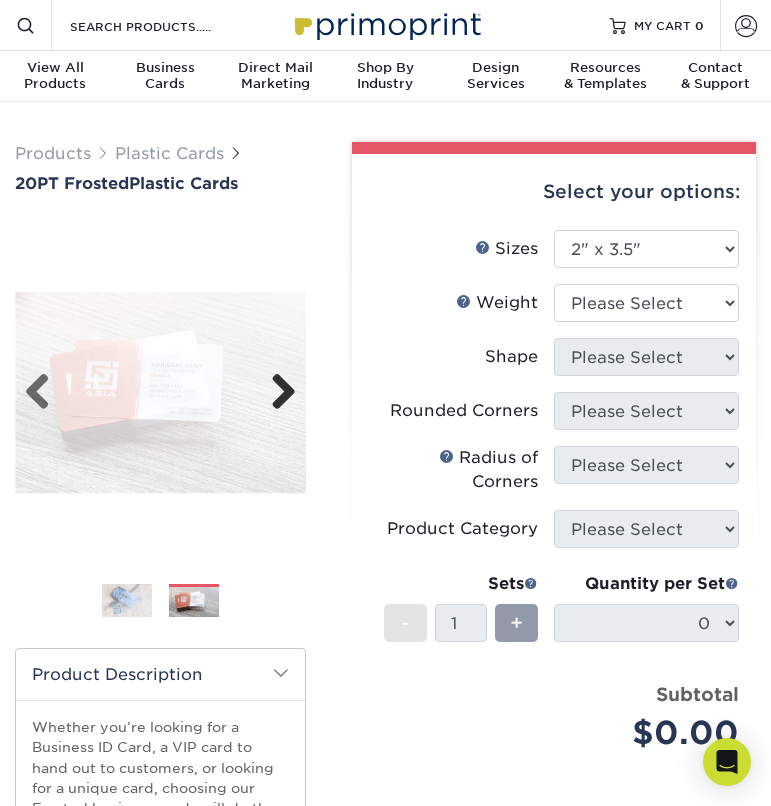 click on "Next" at bounding box center (276, 393) 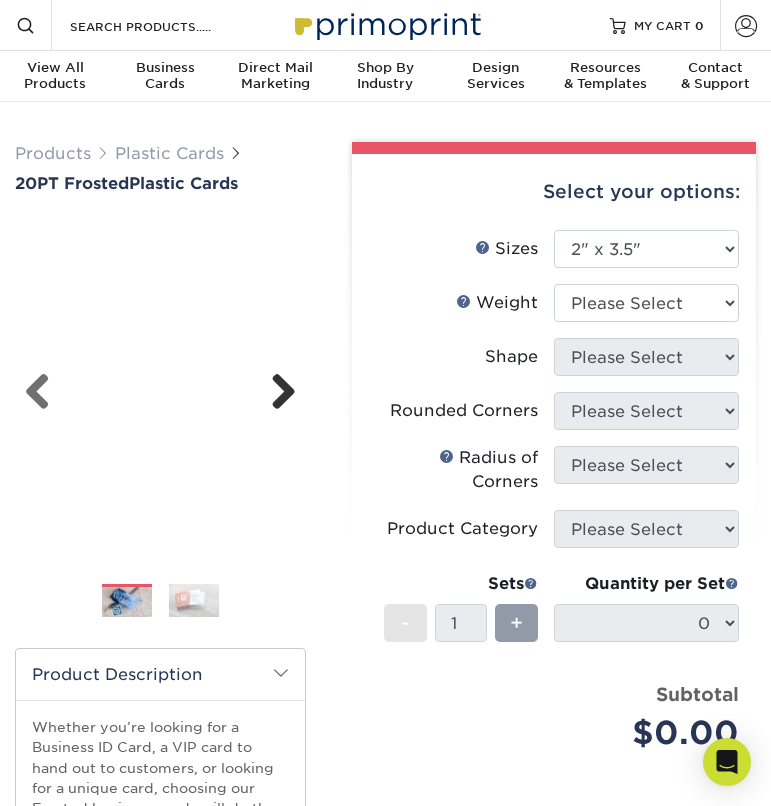click on "Next" at bounding box center [276, 393] 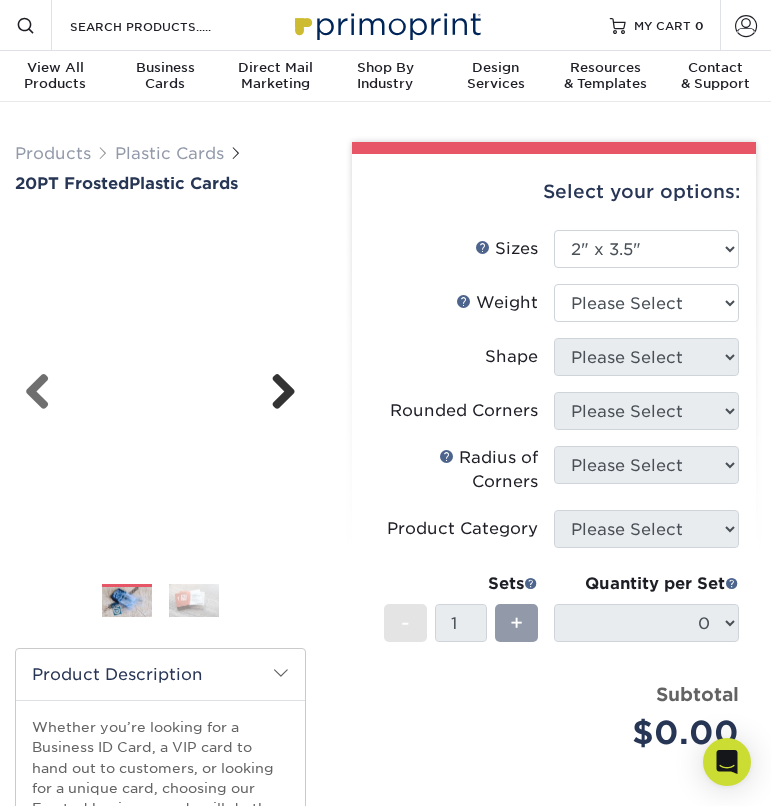 click on "Next" at bounding box center [276, 393] 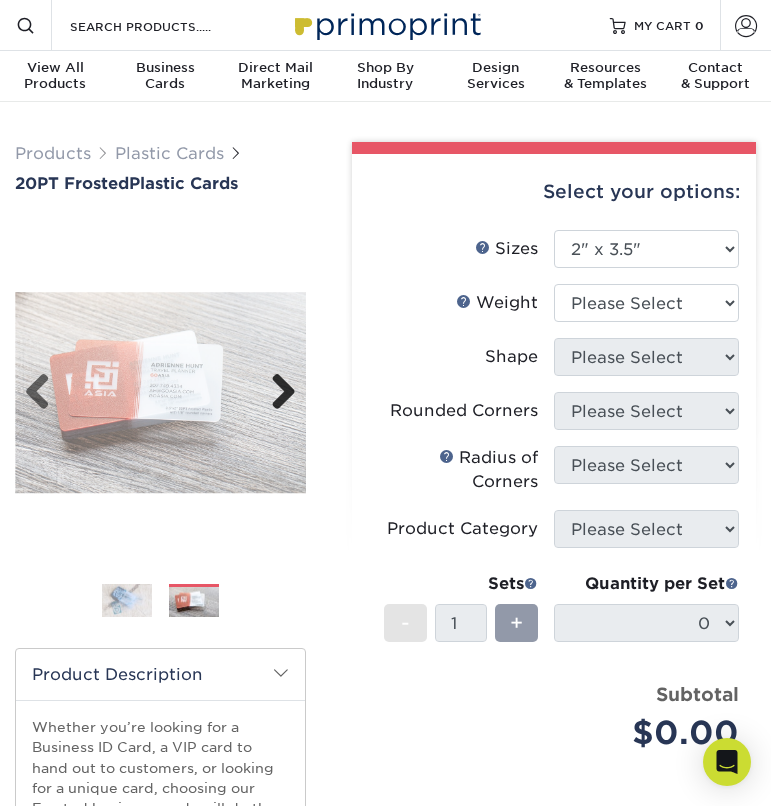 click on "Next" at bounding box center [276, 393] 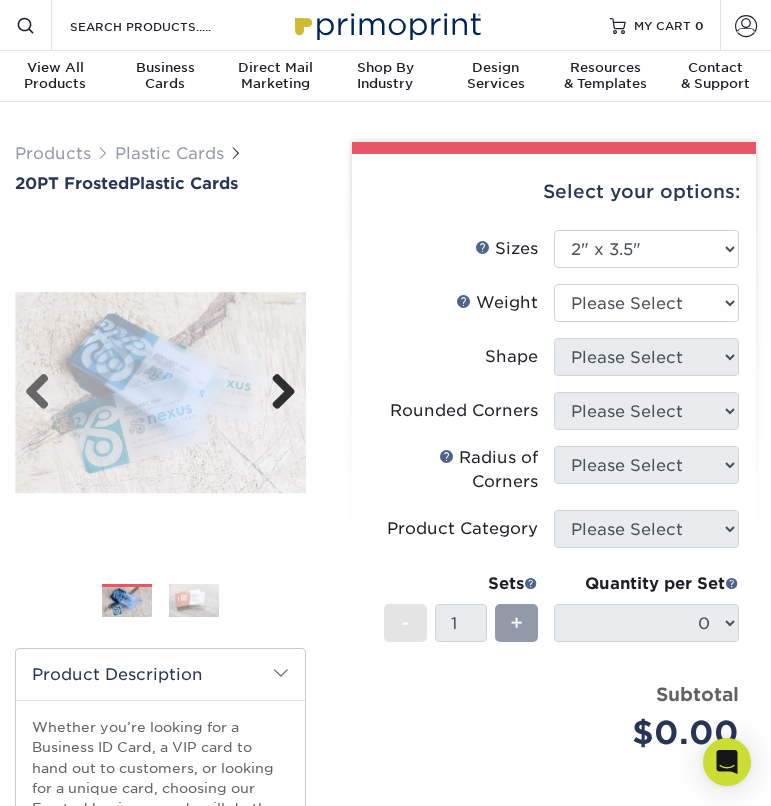 click on "Next" at bounding box center (276, 393) 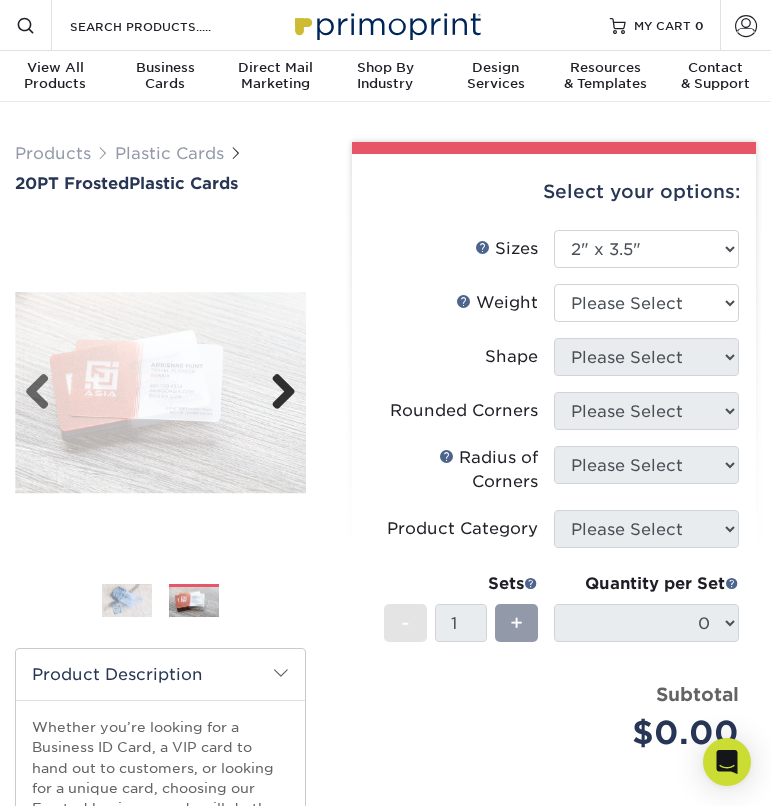 click on "Next" at bounding box center (276, 393) 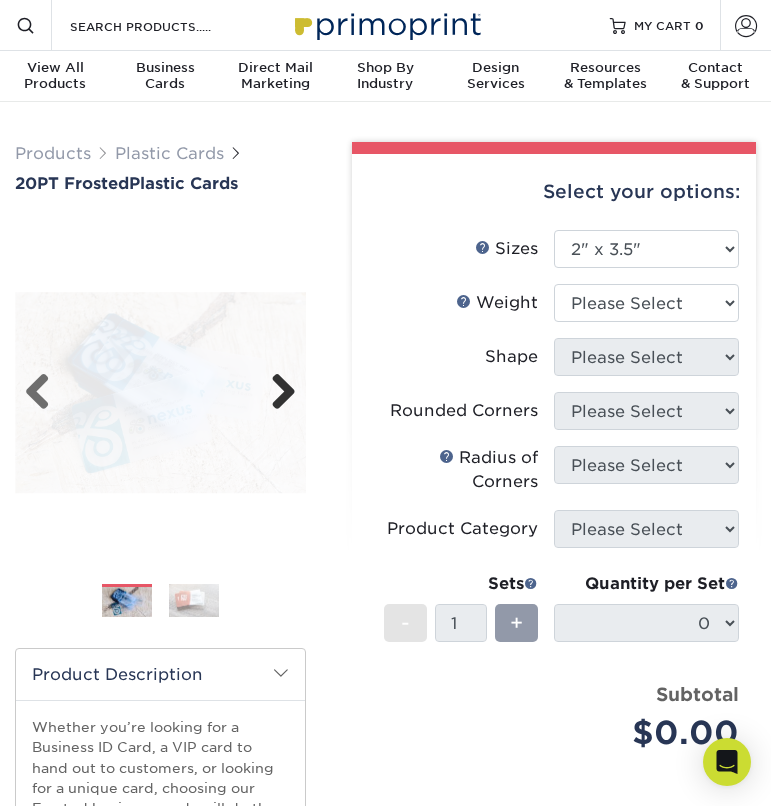 click on "Next" at bounding box center (276, 393) 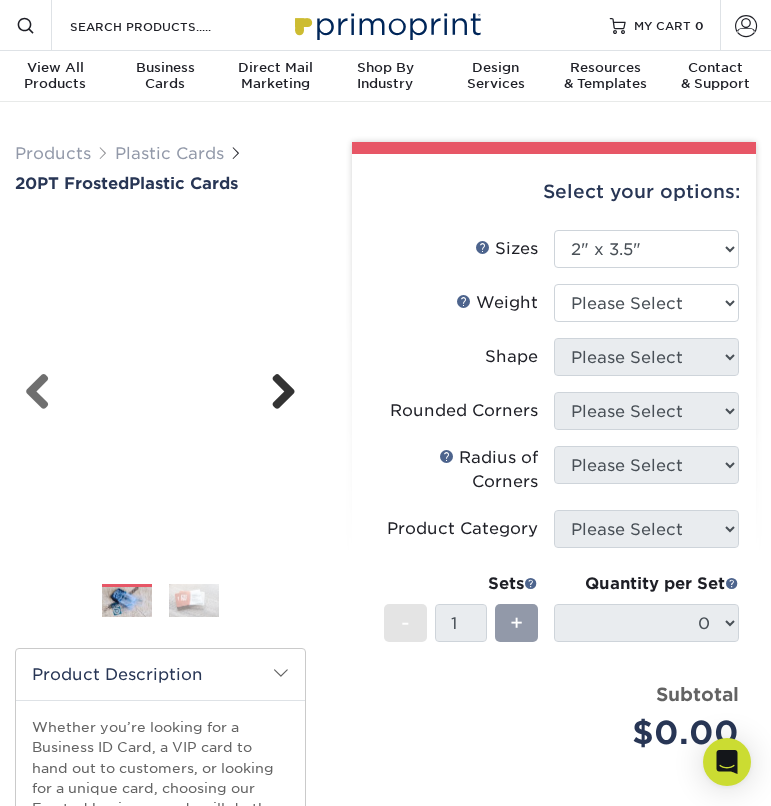 click on "Next" at bounding box center [276, 393] 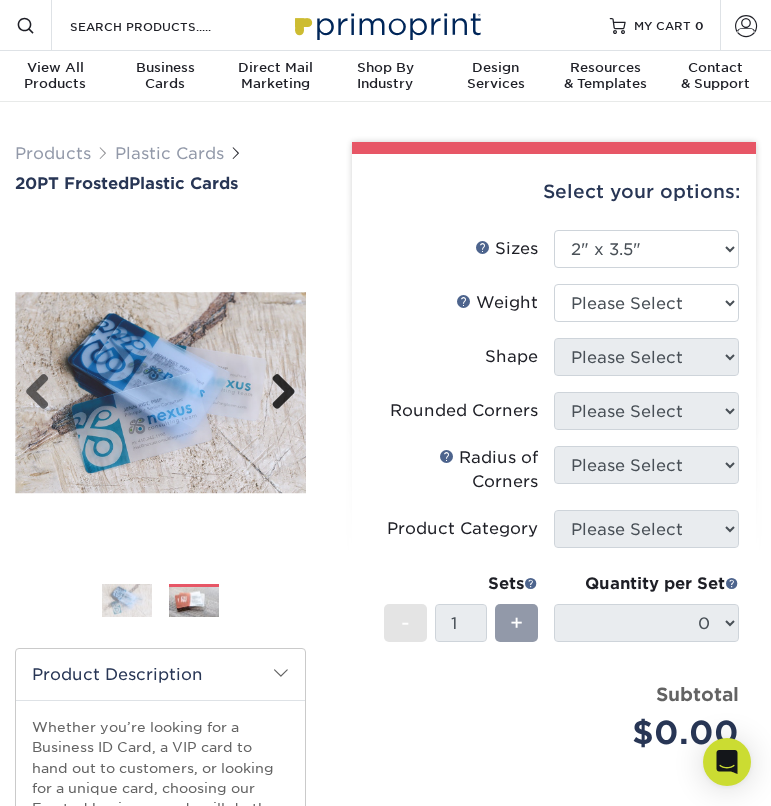 click on "Next" at bounding box center (276, 393) 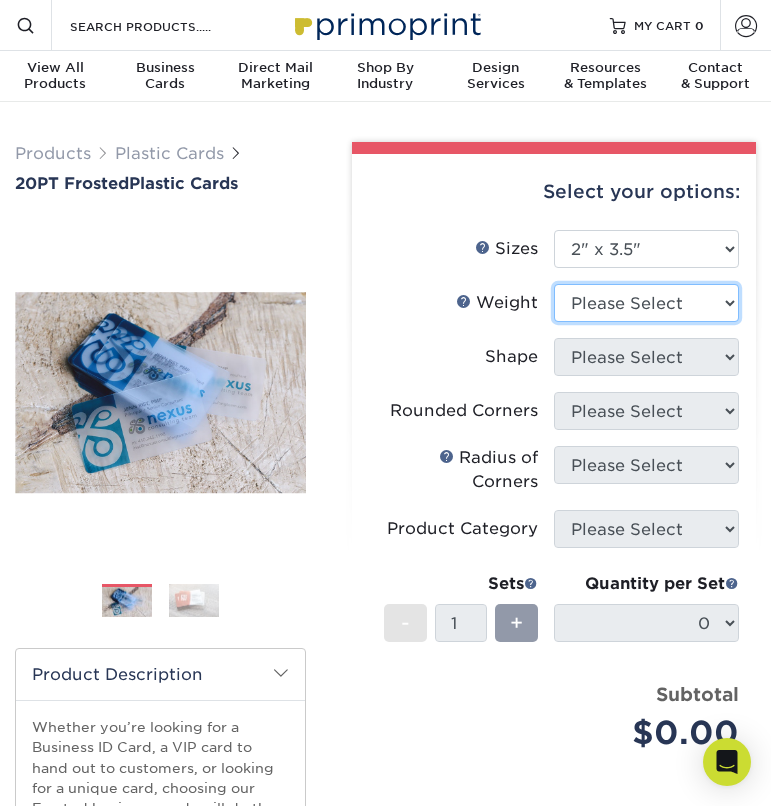 select on "[NUMBER] Frosted Plastic" 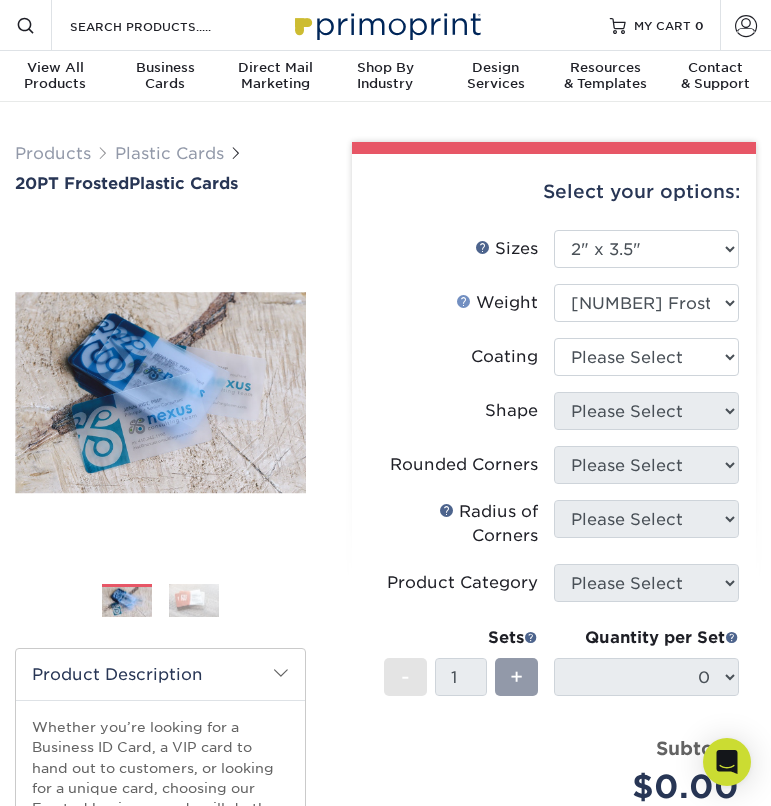 click on "Weight Help" at bounding box center [464, 301] 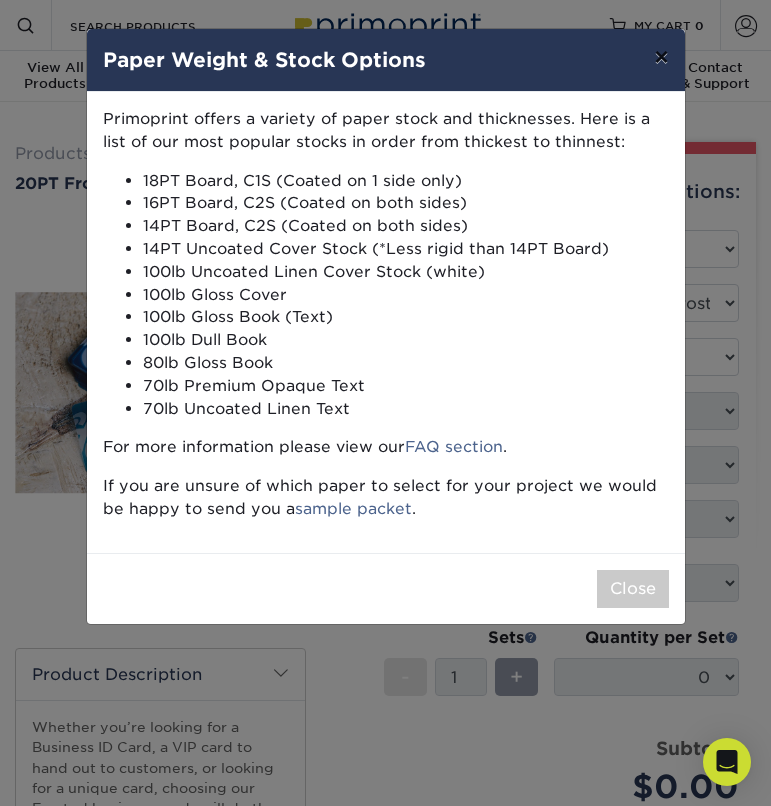 click on "×" at bounding box center (661, 57) 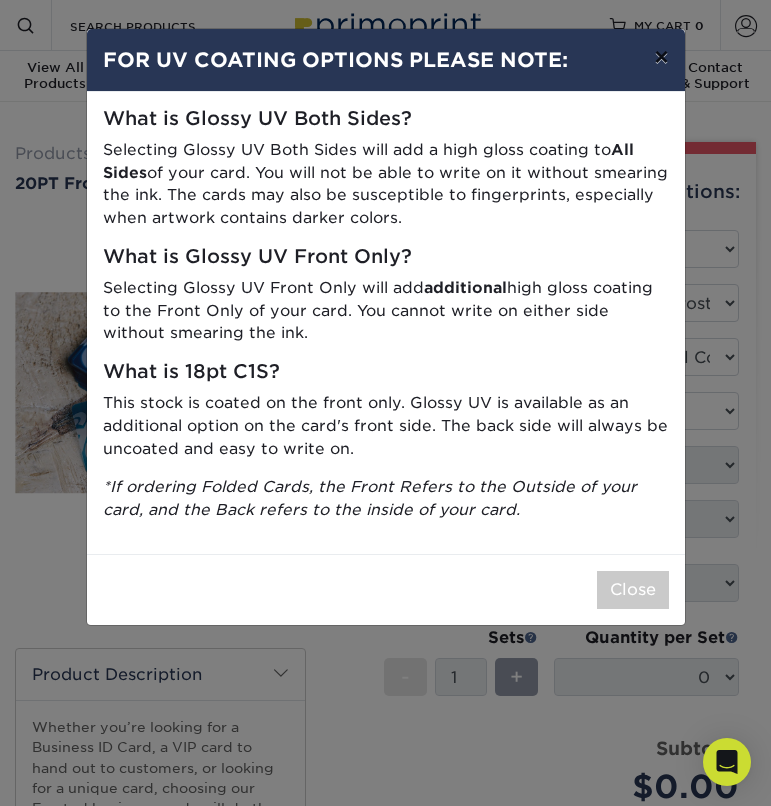 click on "×" at bounding box center [661, 57] 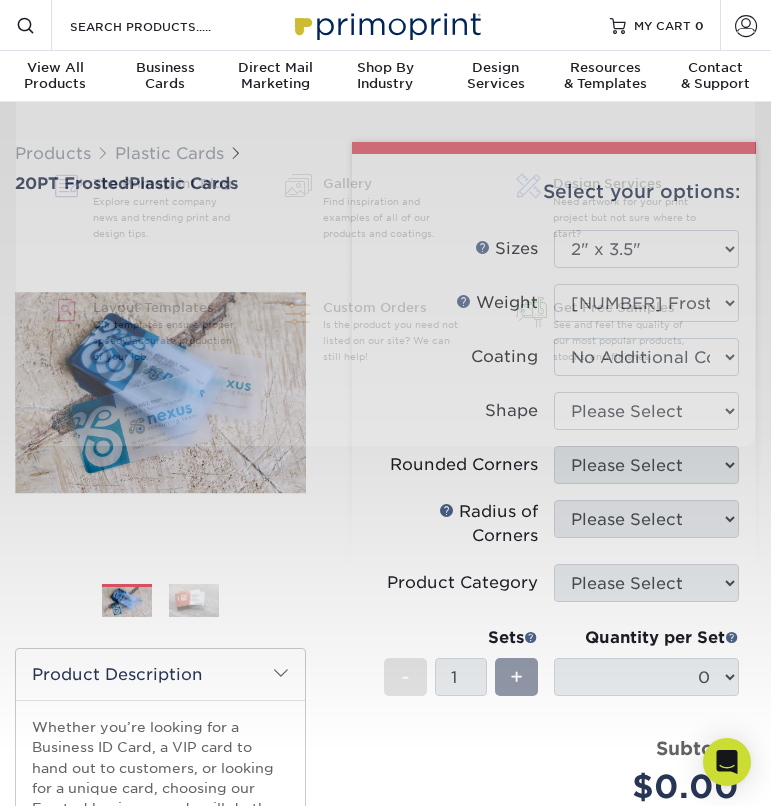 click on "Resources Menu
Search Products
Account
SIGN IN
CREATE AN ACCOUNT
forgot password?
All fields are required.
Login" at bounding box center [385, 885] 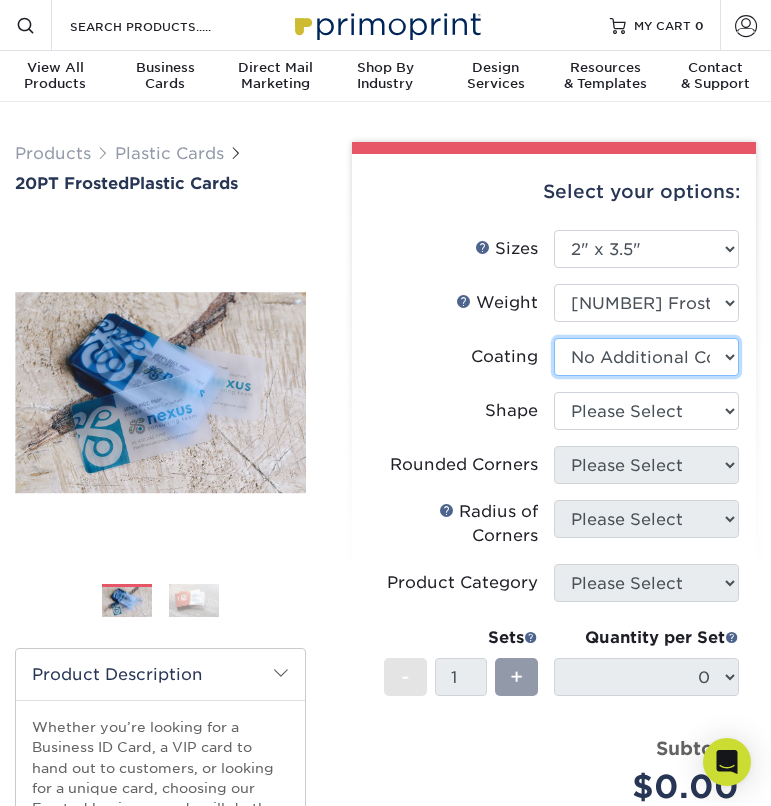 select on "-1" 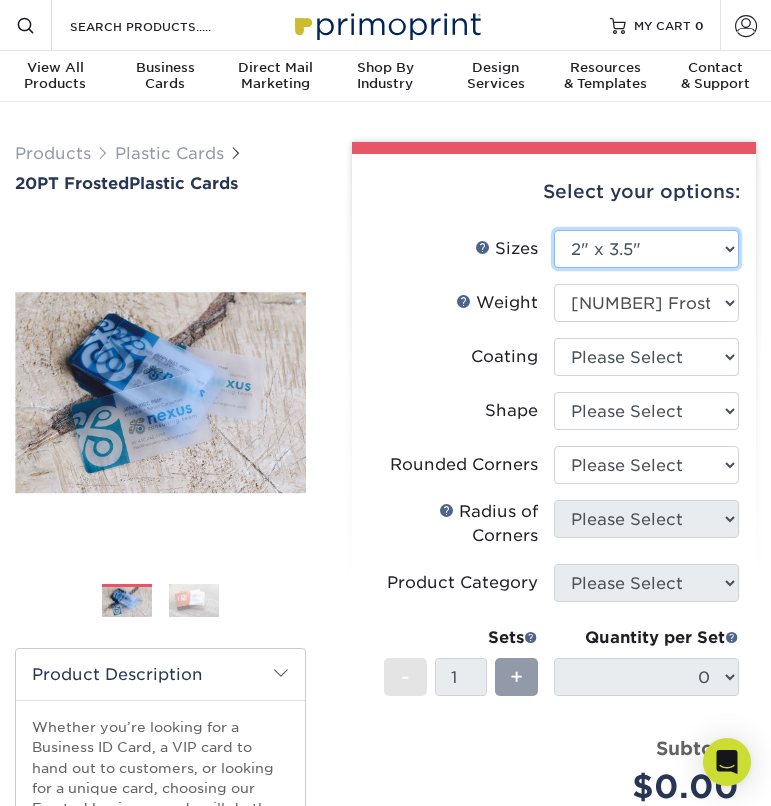 select on "[NUMBER]x[NUMBER]" 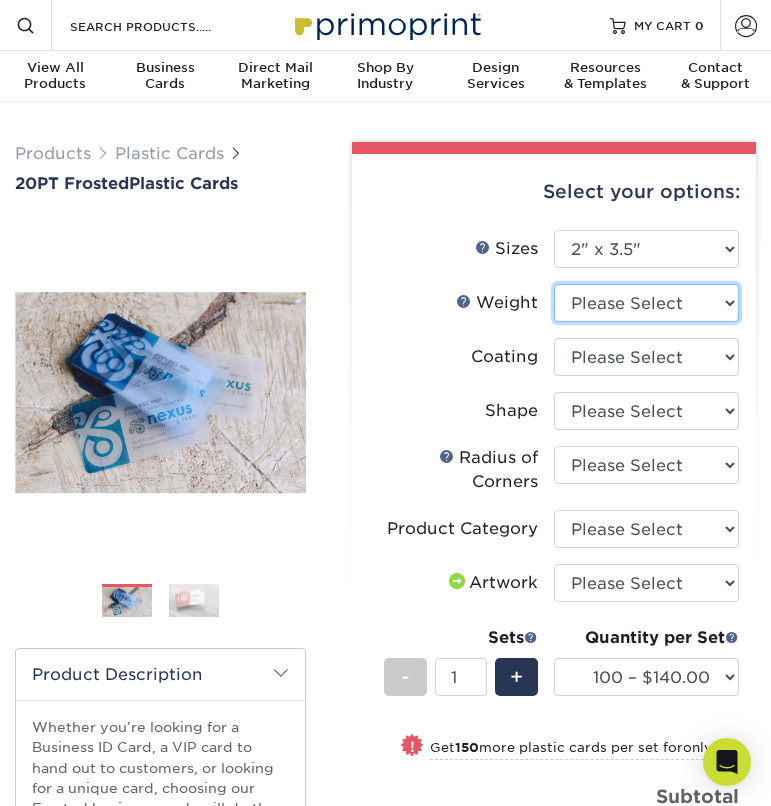 select on "[NUMBER] Frosted Plastic" 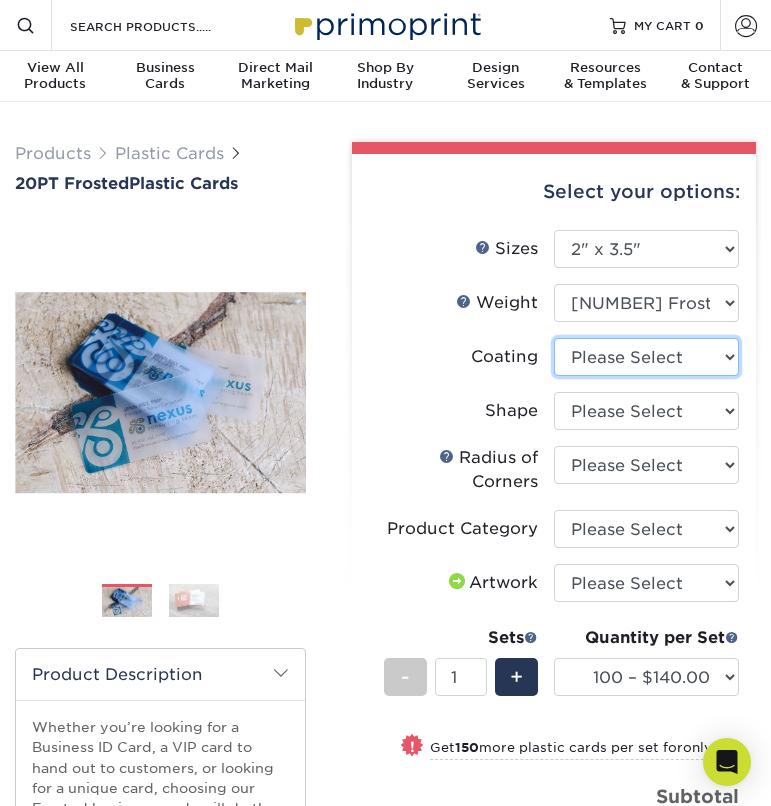 select on "3e7618de-abca-4bda-9f97-8b9129e913d8" 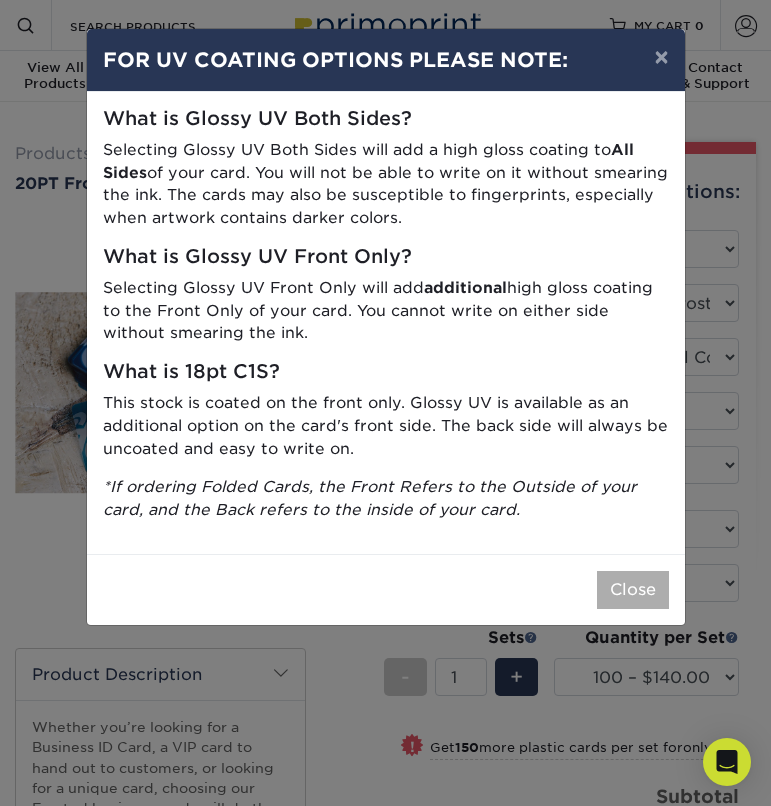 click on "Close" at bounding box center [633, 590] 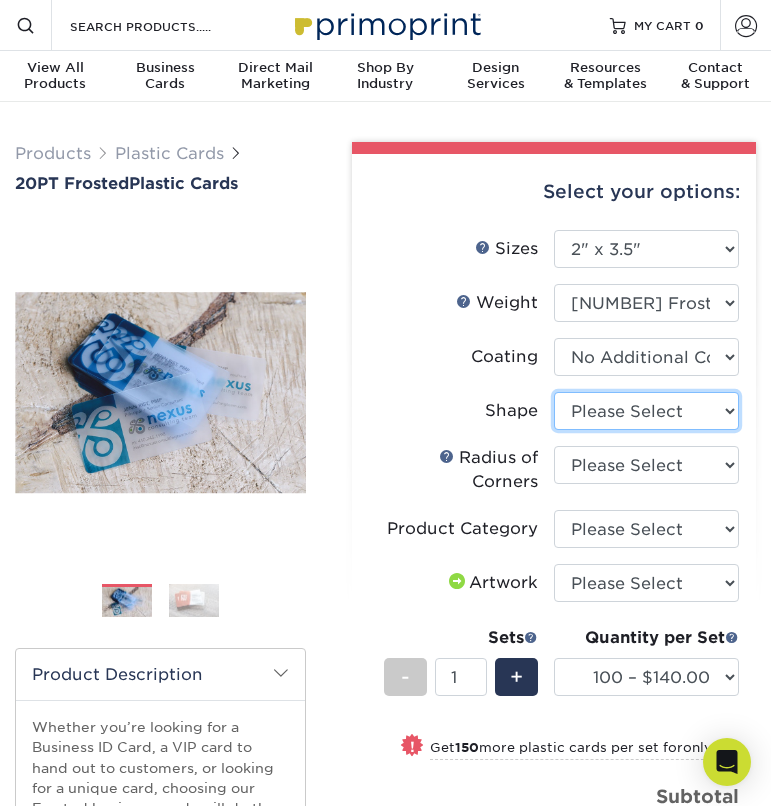 select on "standard" 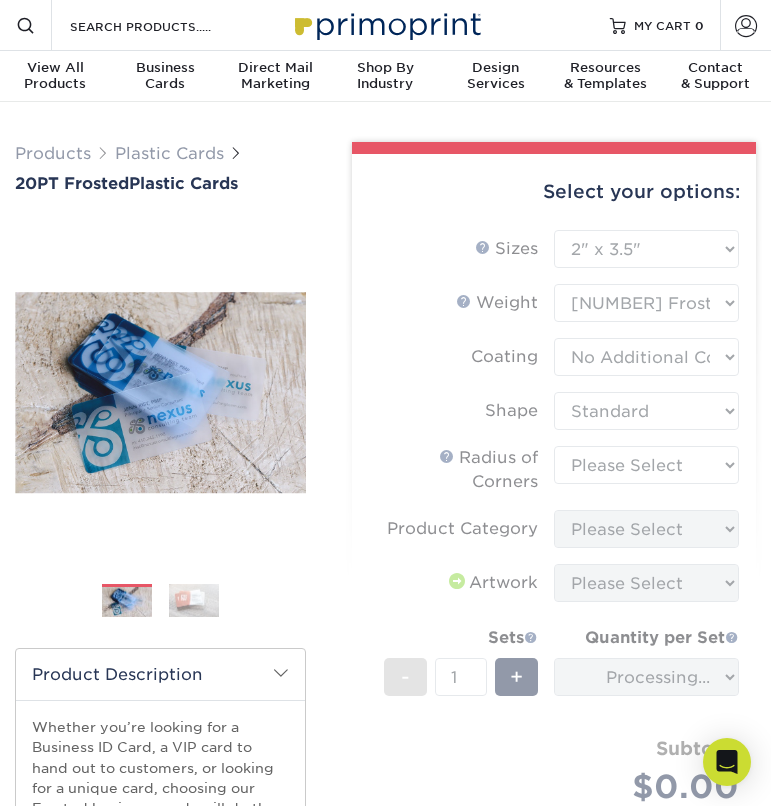 click on "Sizes Help Sizes
Please Select
2" x 3.5"
2" x 8" 2.12" x 3.375" 2.5" x 2.5" 4.25" x 6" Sides Weight Help" at bounding box center (554, 540) 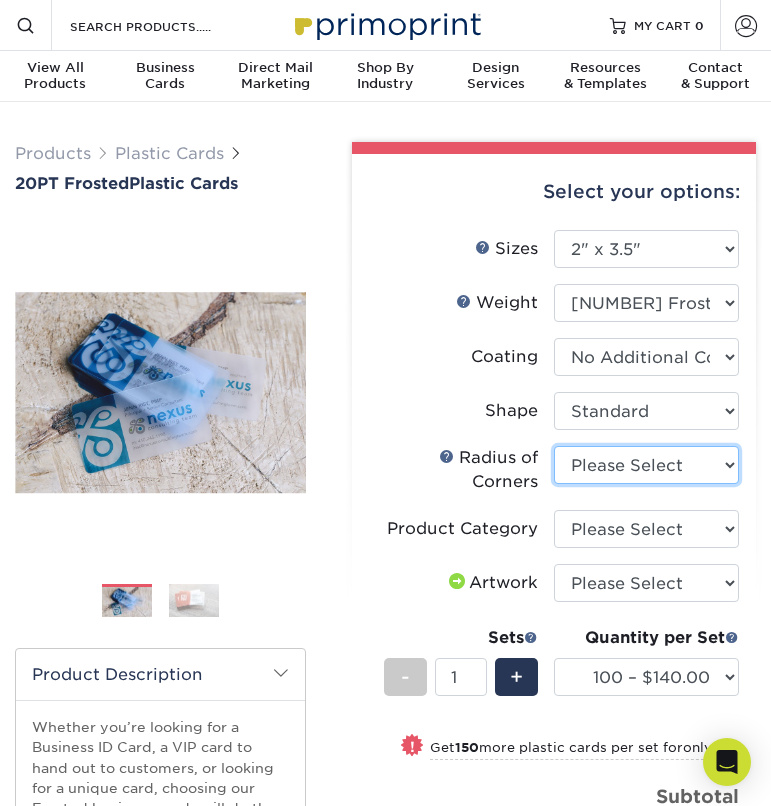 select on "589680c7-ee9a-431b-9d12-d7aeb1386a97" 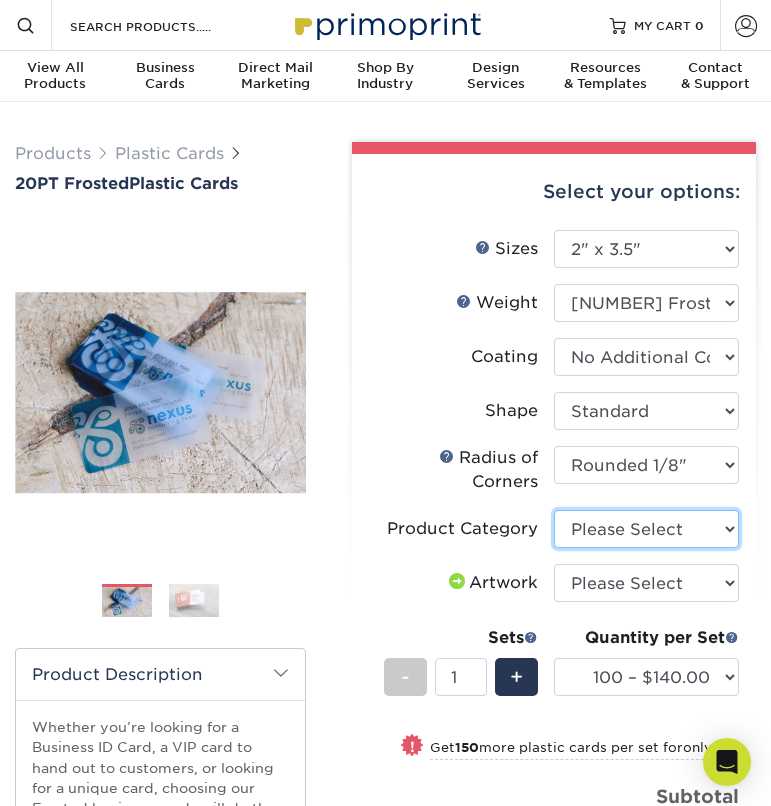 select on "3b5148f1-0588-4f88-a218-97bcfdce65c1" 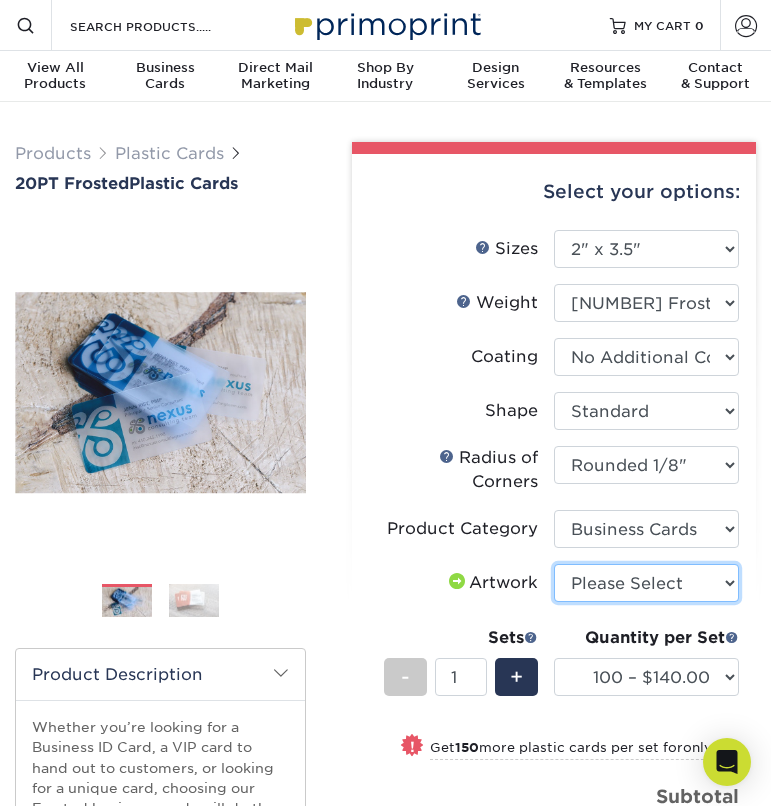 select on "upload" 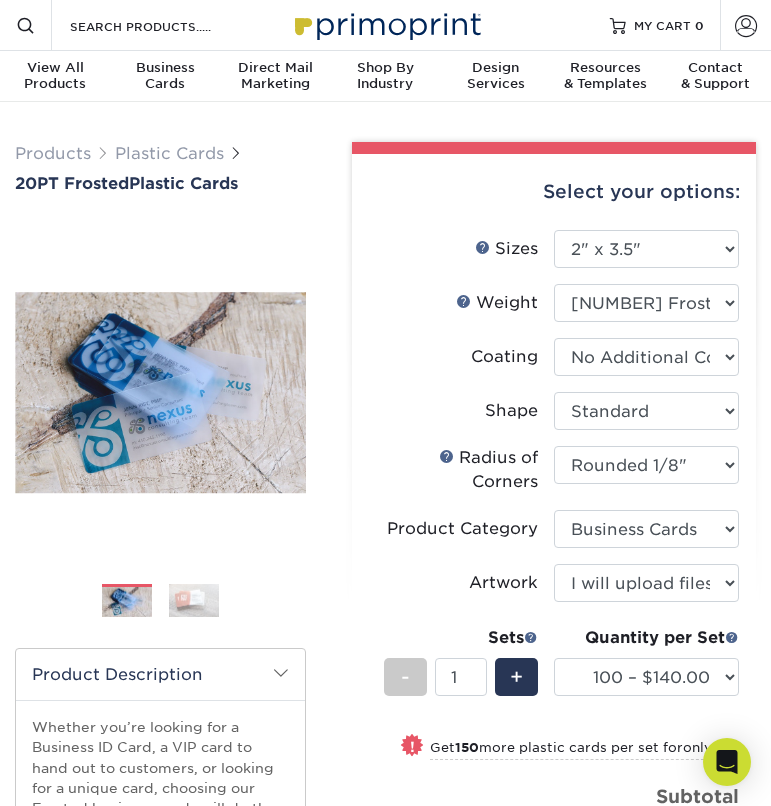click on "Quantity per Set
100 – $[PRICE] 250 – $[PRICE] 500 – $[PRICE] 1000 – $[PRICE] 2500 – $[PRICE] 5000 – $[PRICE]
(Price includes envelopes)" at bounding box center [646, 672] 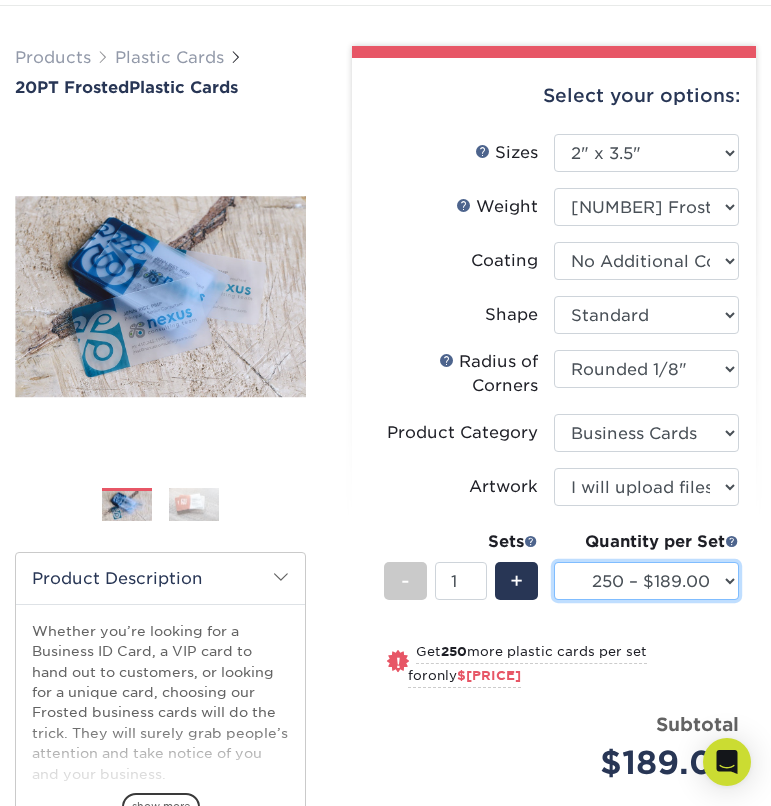 scroll, scrollTop: 96, scrollLeft: 0, axis: vertical 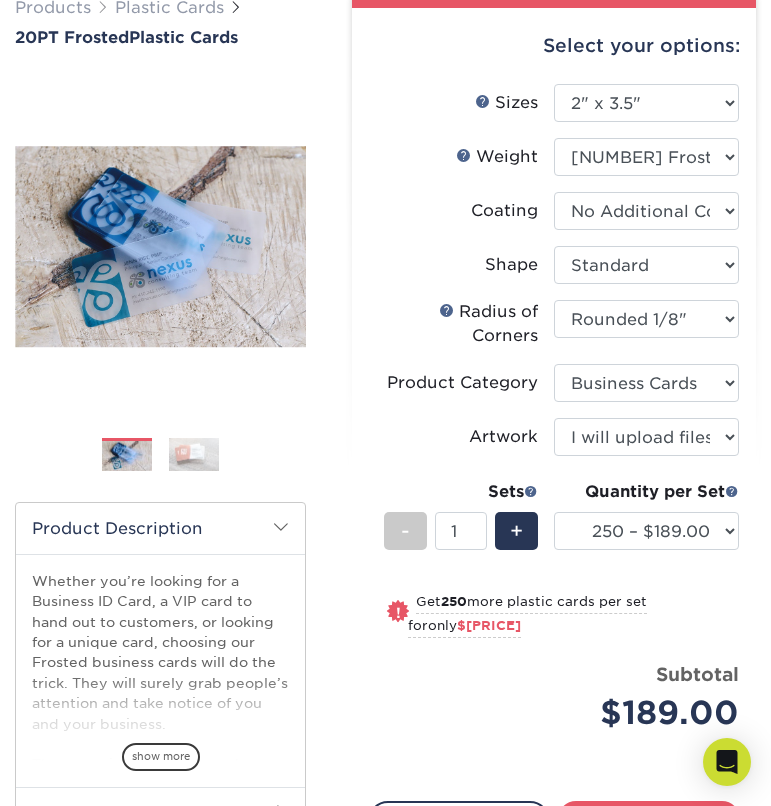 click on "only  $[PRICE]" at bounding box center (474, 625) 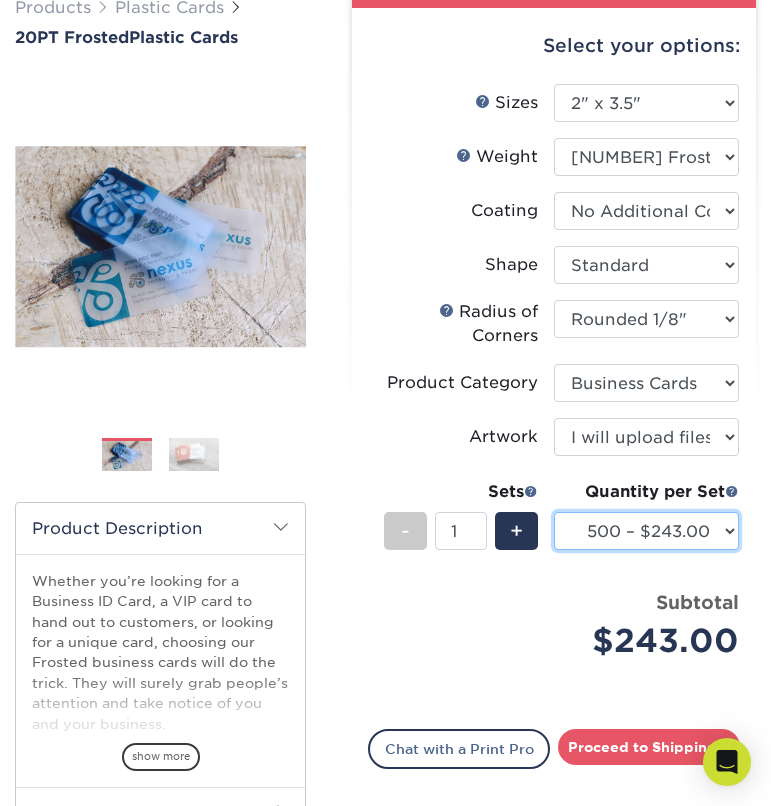 select on "250 – $189.00" 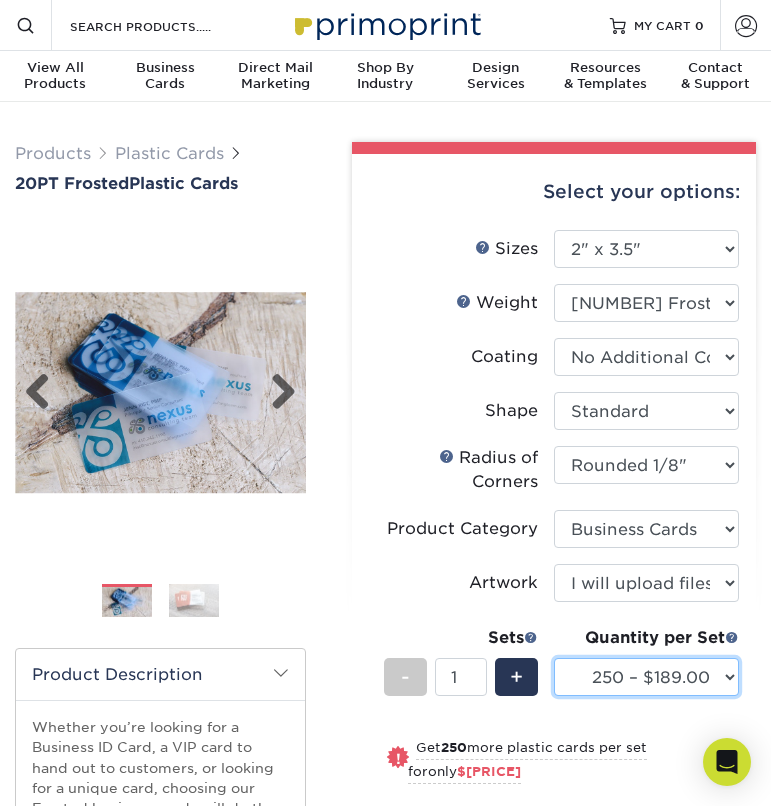 scroll, scrollTop: 0, scrollLeft: 0, axis: both 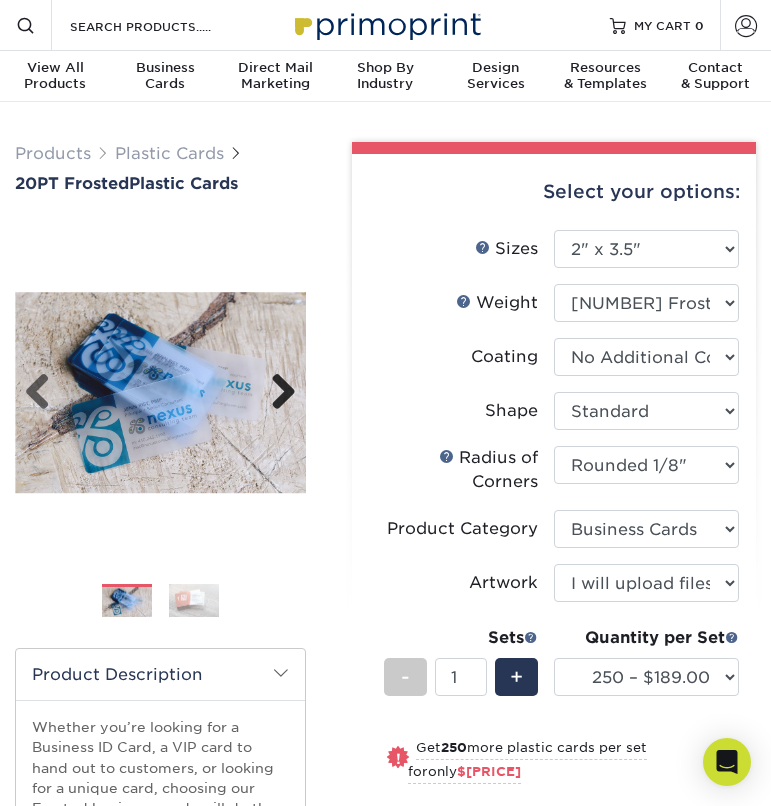 click on "Next" at bounding box center (276, 393) 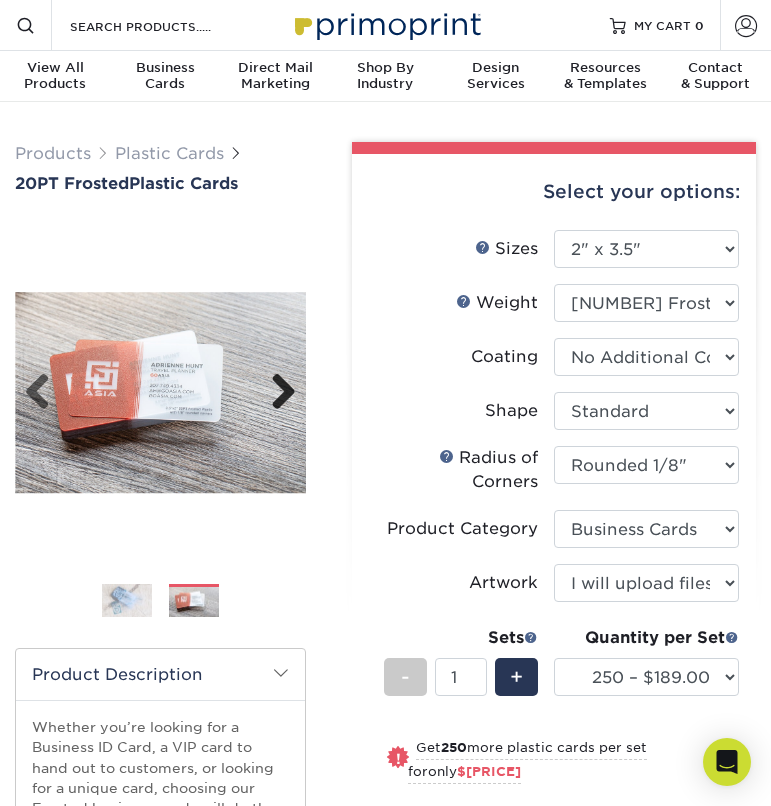 click on "Next" at bounding box center (276, 393) 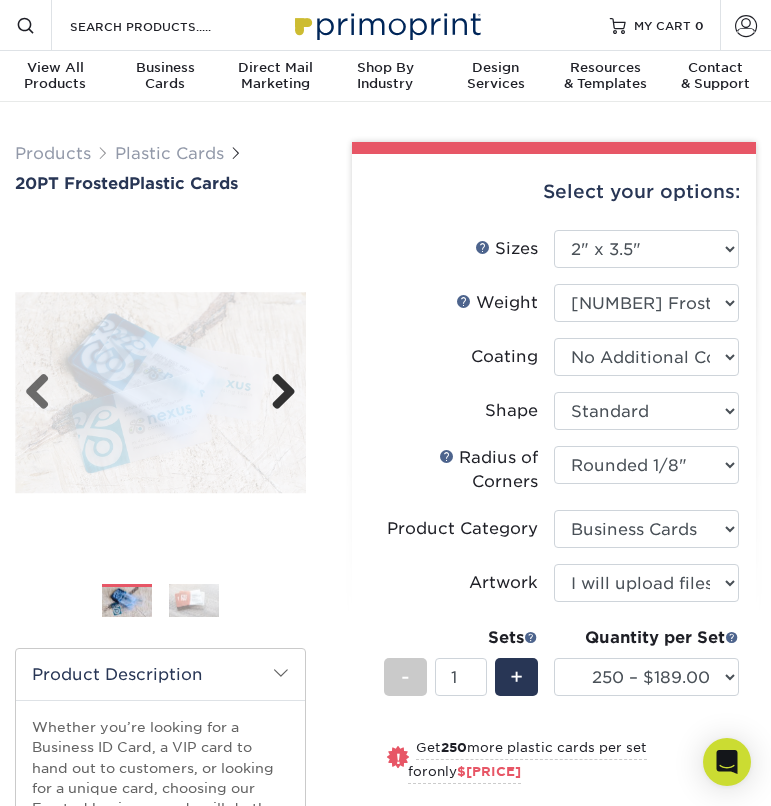 click on "Next" at bounding box center [276, 393] 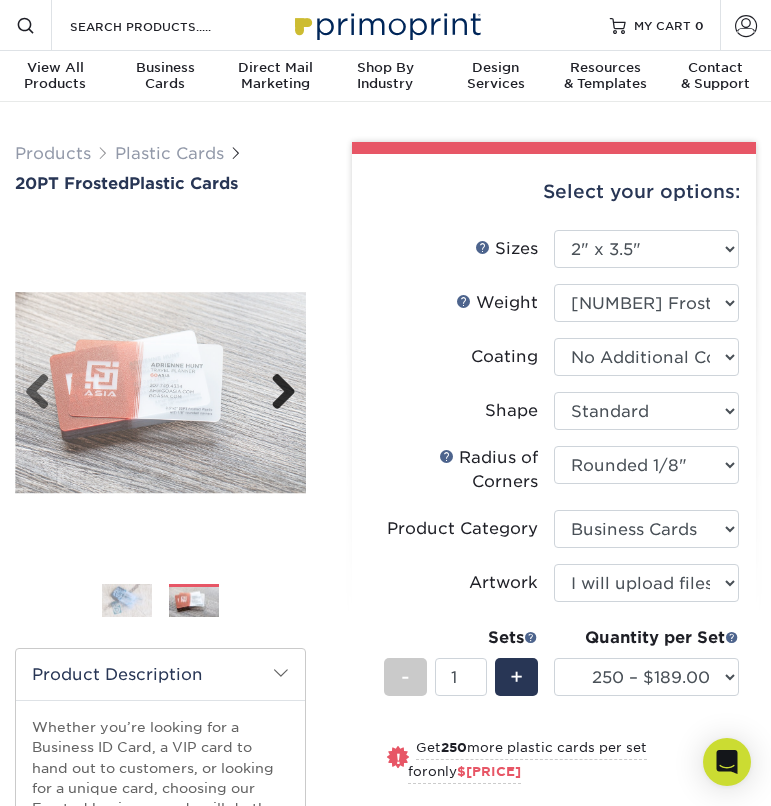 click on "Next" at bounding box center [276, 393] 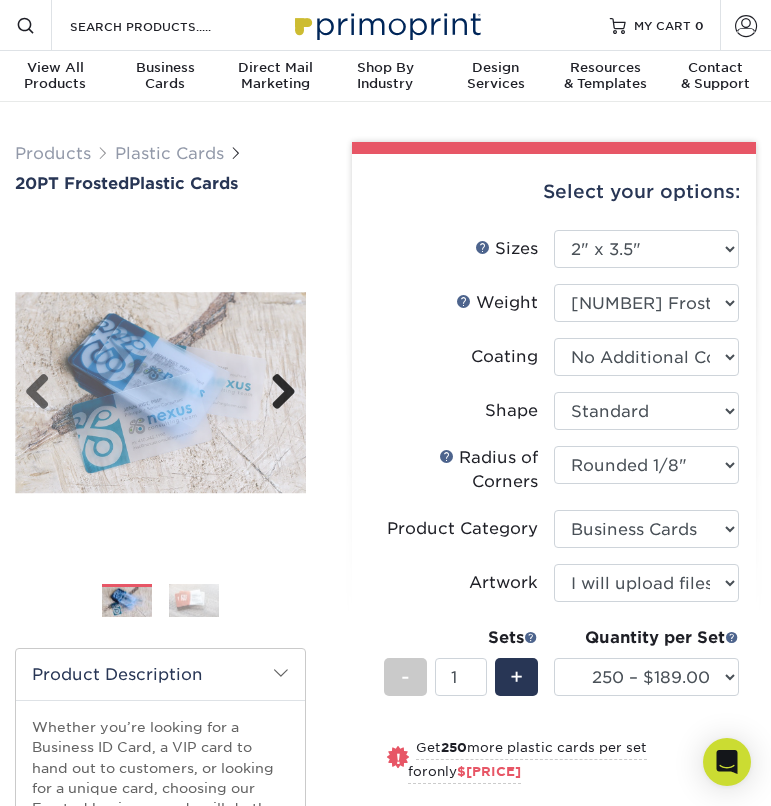 click on "Next" at bounding box center (276, 393) 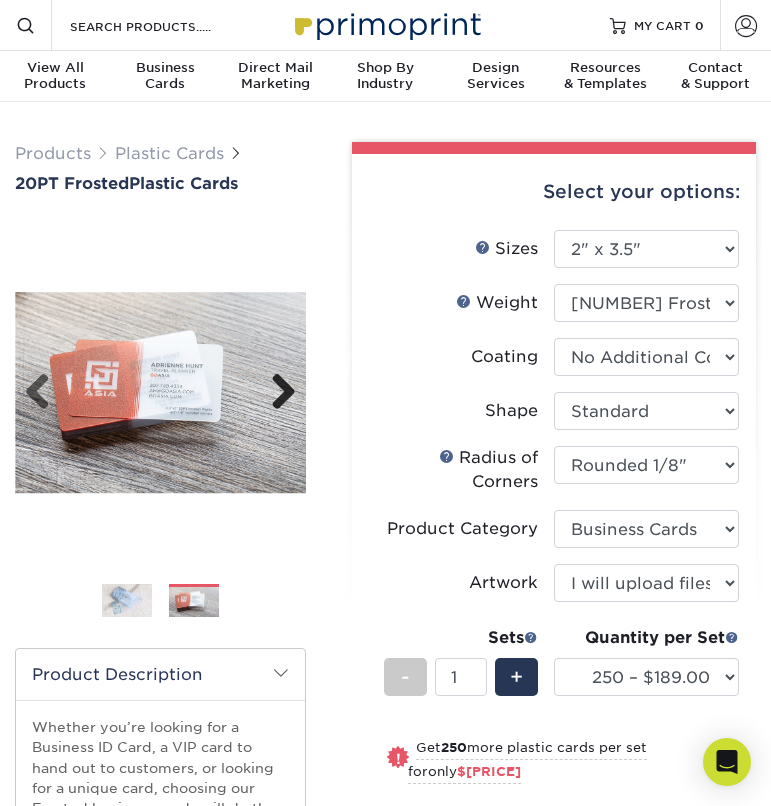 click on "Next" at bounding box center (276, 393) 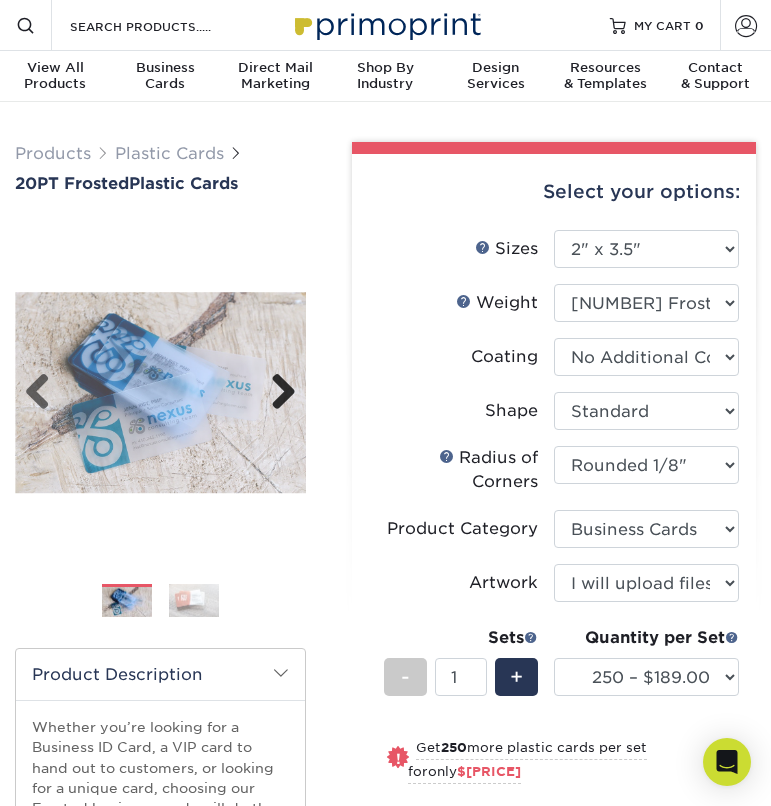 click on "Next" at bounding box center [276, 393] 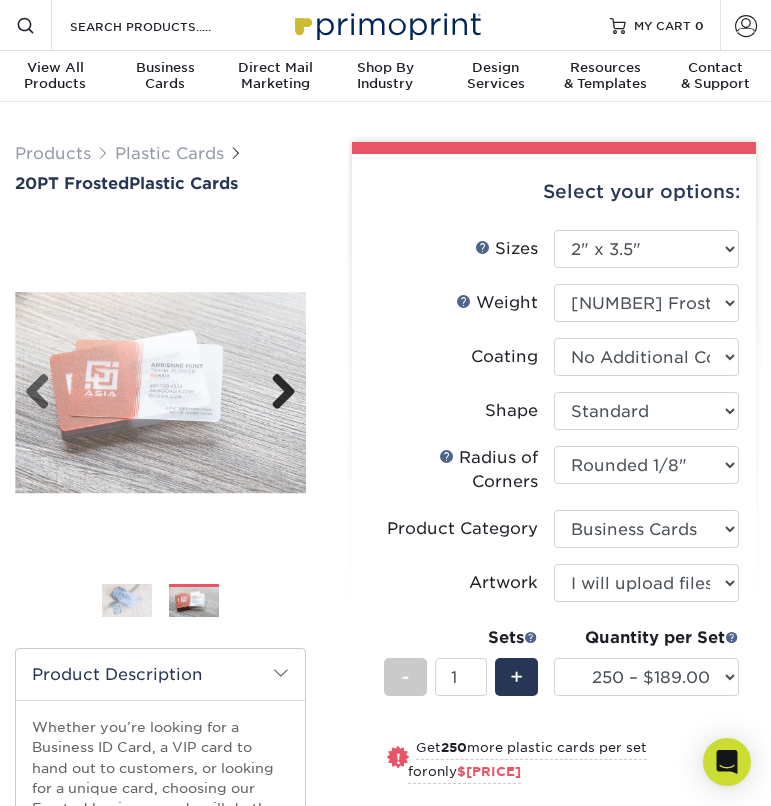 click on "Next" at bounding box center (276, 393) 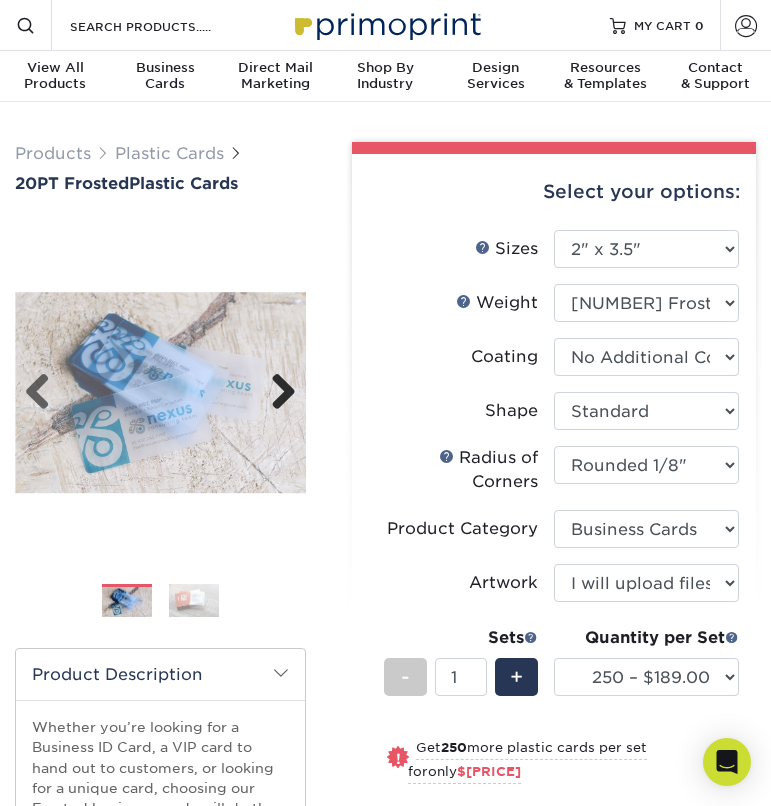 click on "Next" at bounding box center [276, 393] 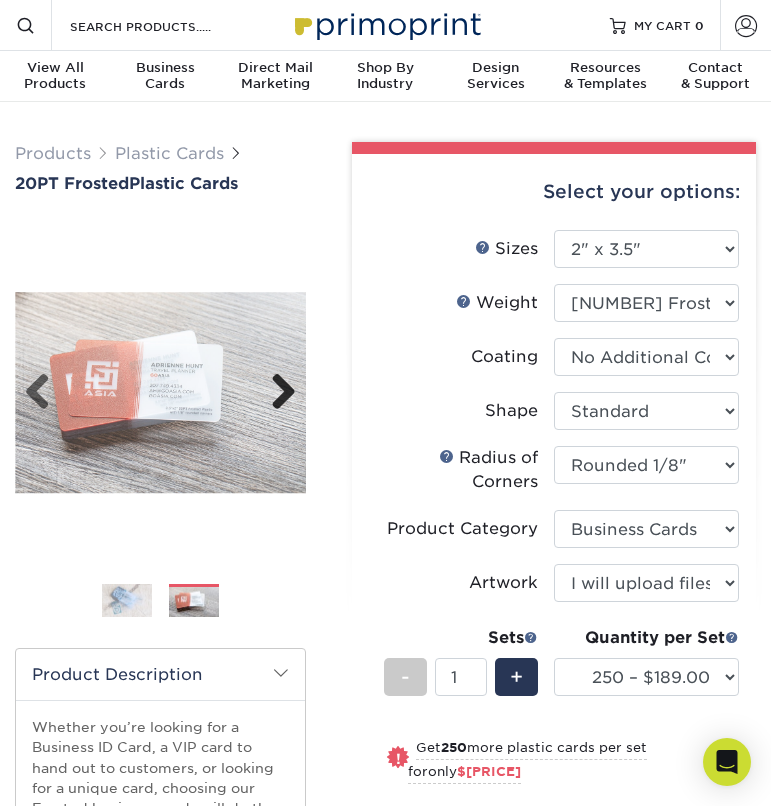 click on "Next" at bounding box center [276, 393] 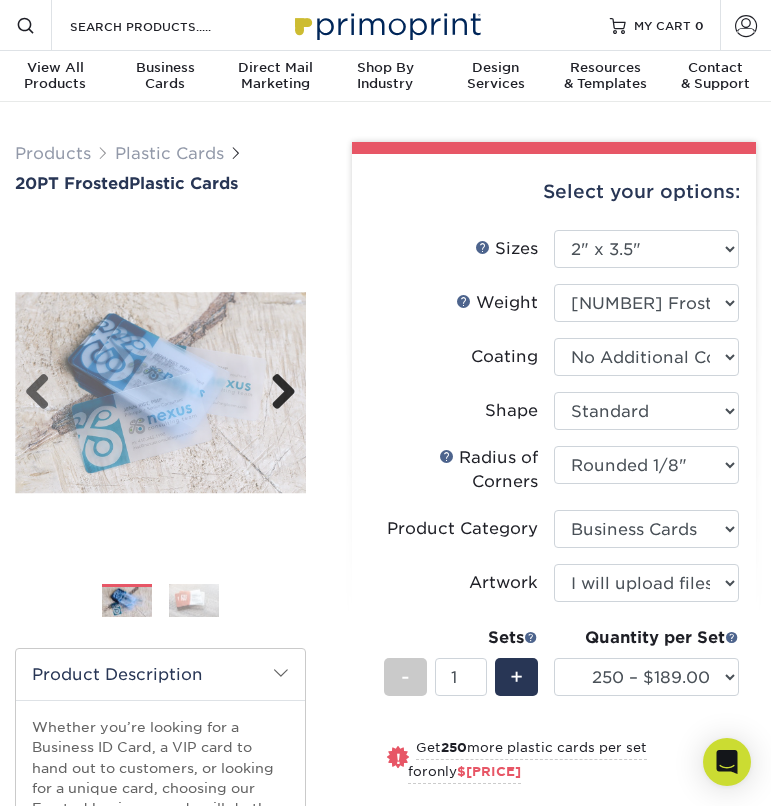 click on "Next" at bounding box center (276, 393) 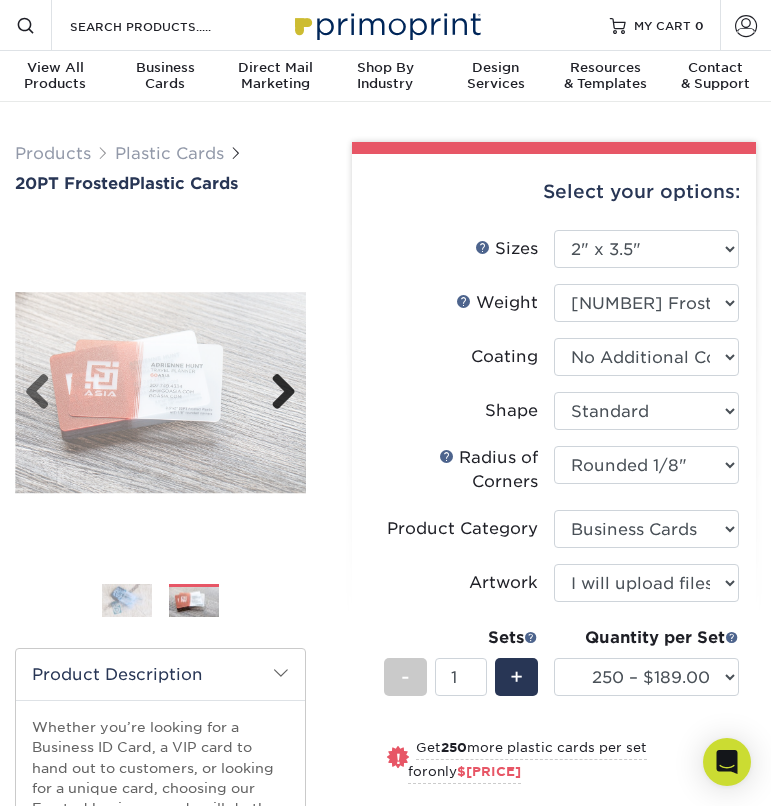 click on "Next" at bounding box center [276, 393] 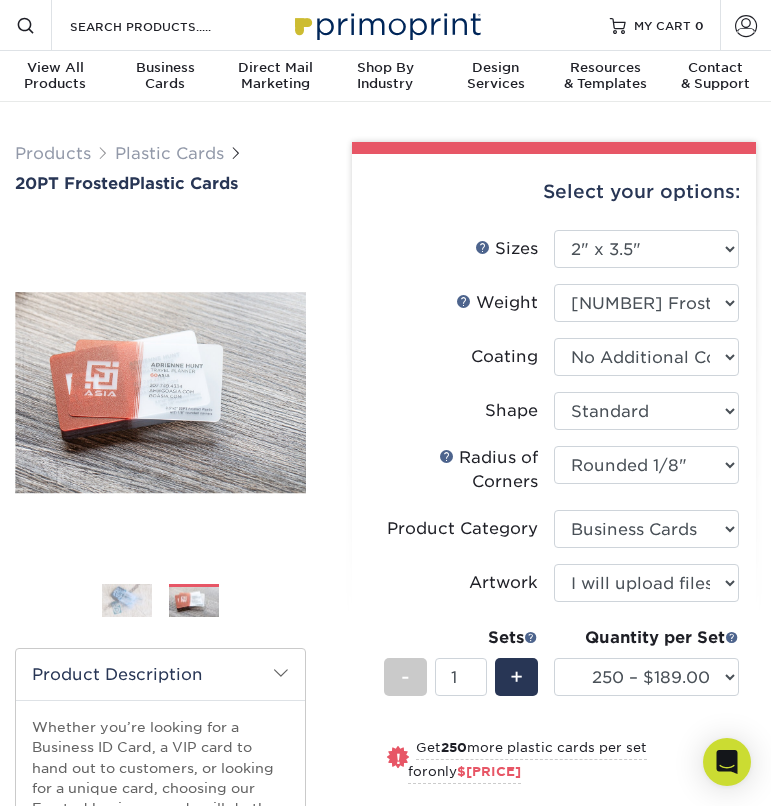 scroll, scrollTop: 0, scrollLeft: 0, axis: both 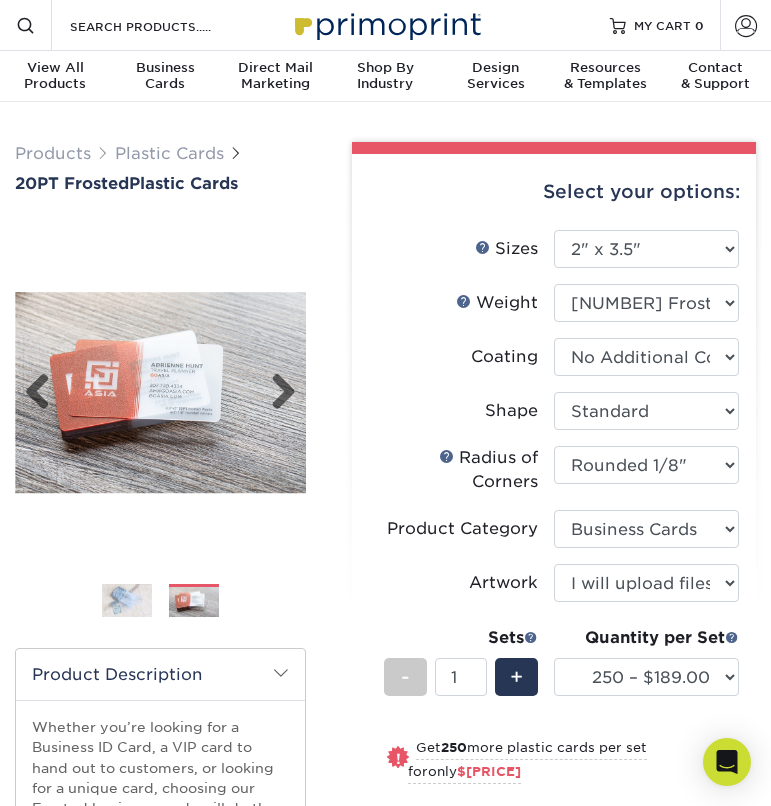 click at bounding box center (160, 393) 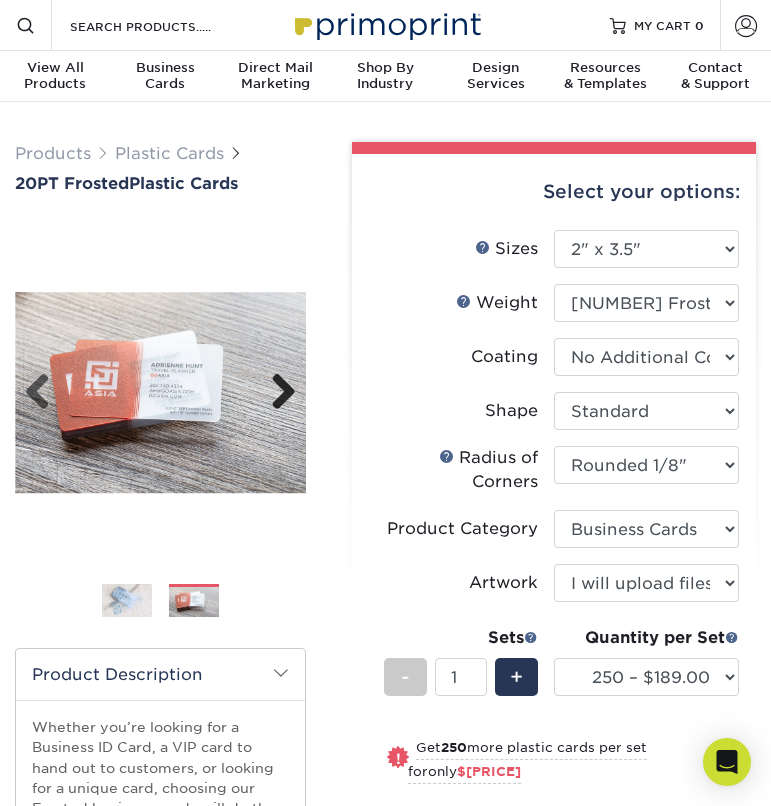 click on "Next" at bounding box center [276, 393] 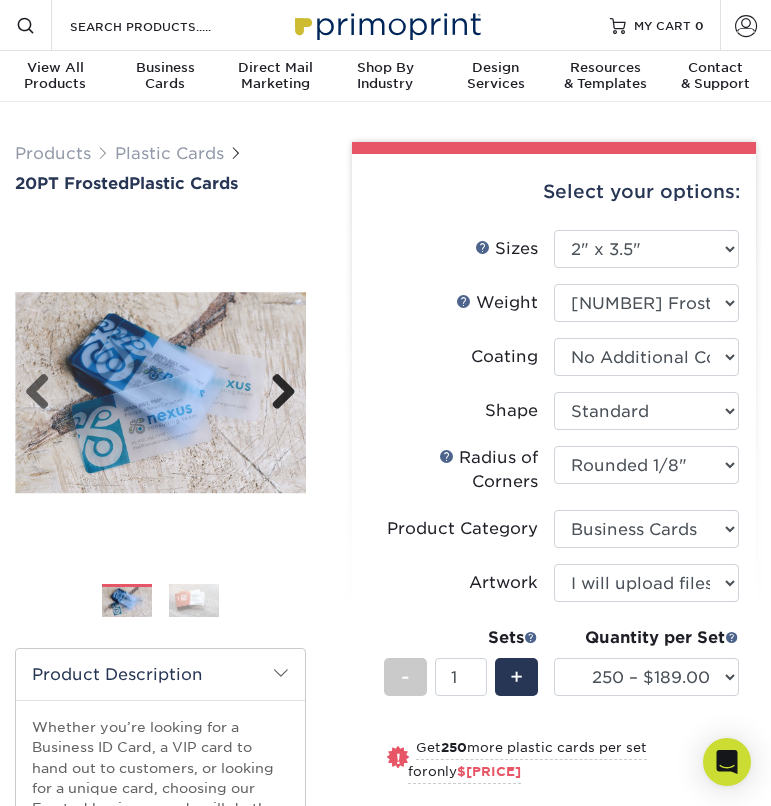 click on "Next" at bounding box center [276, 393] 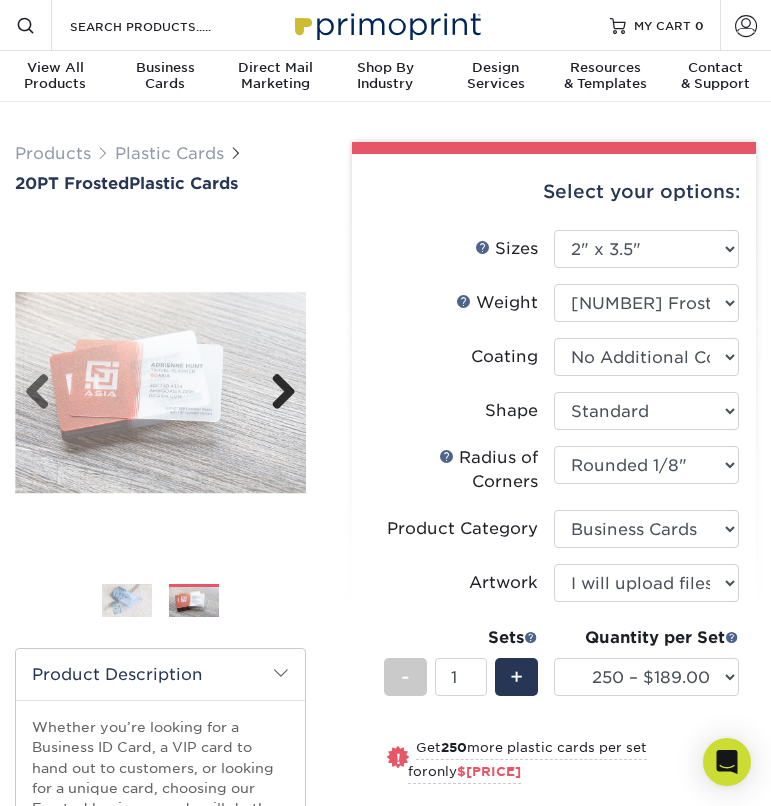 click on "Next" at bounding box center [276, 393] 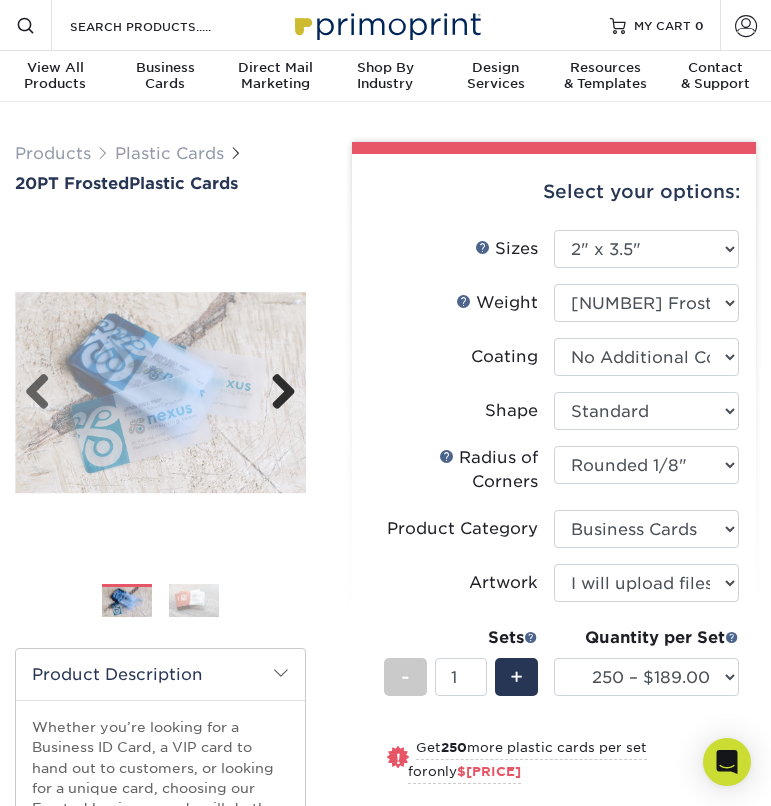 click on "Next" at bounding box center (276, 393) 